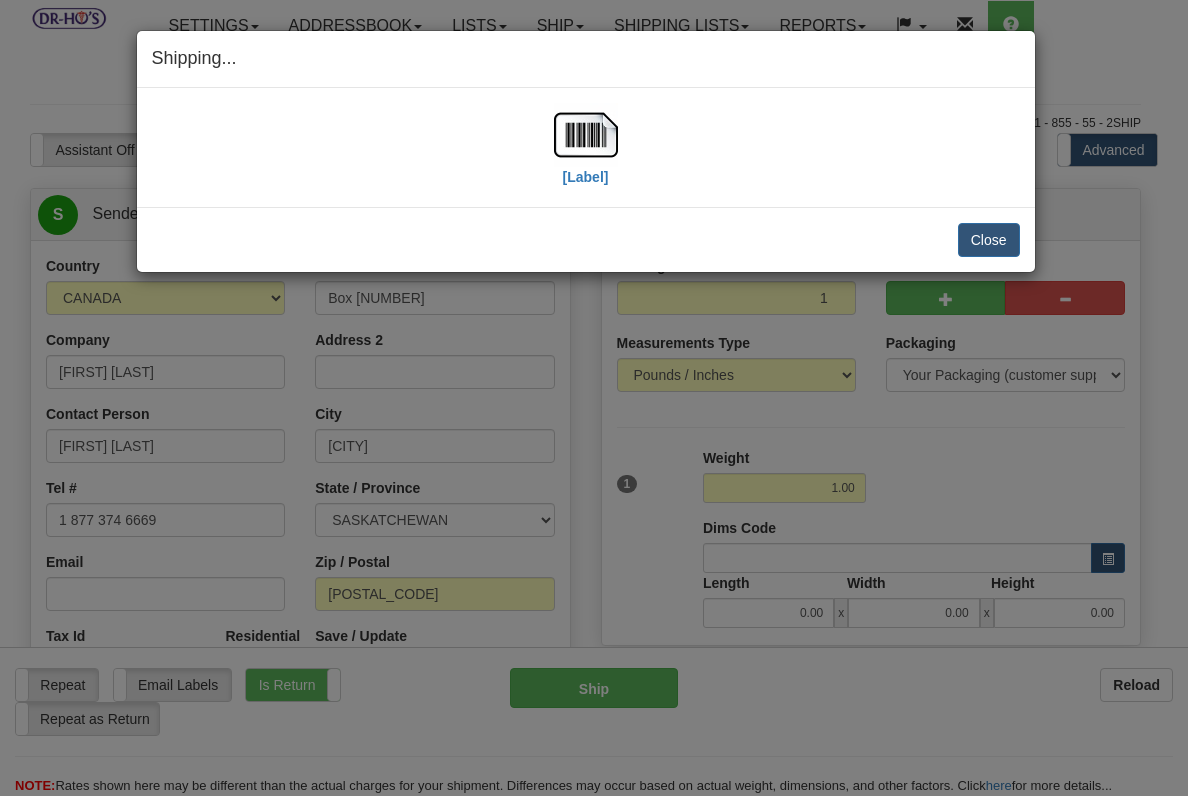 select on "SK" 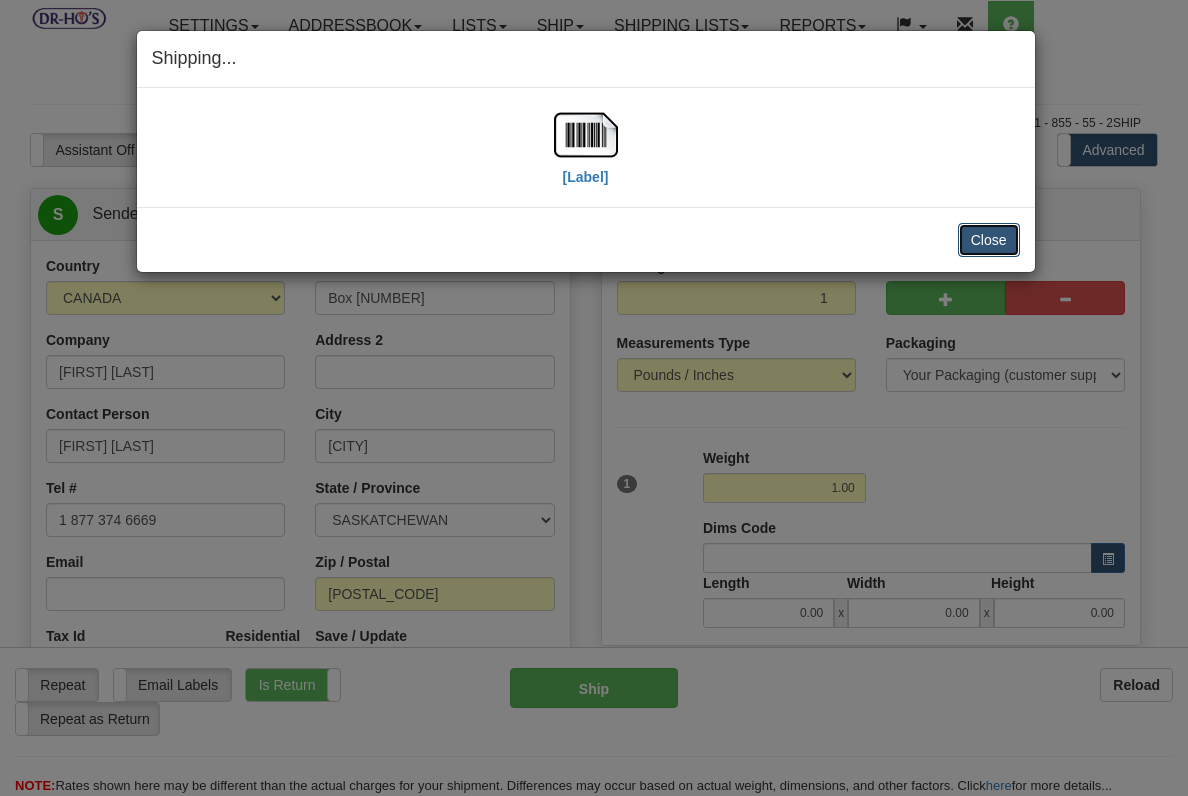 scroll, scrollTop: 888, scrollLeft: 0, axis: vertical 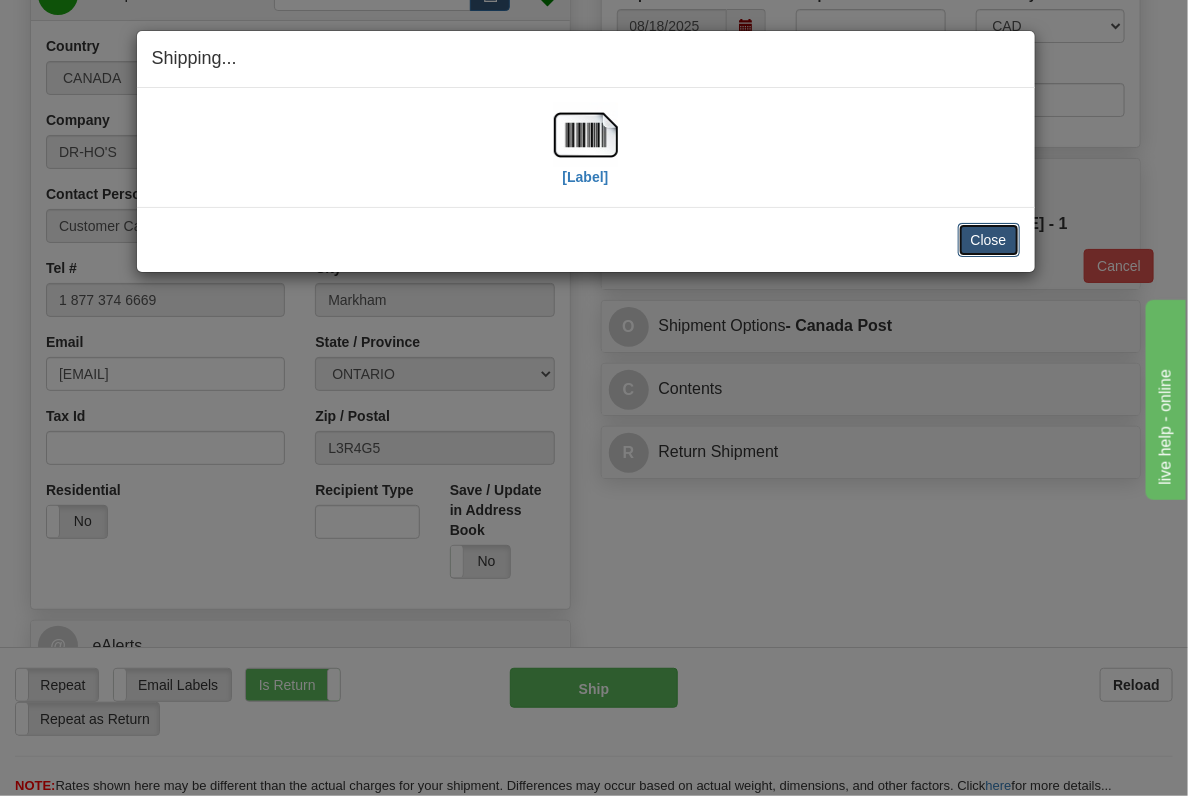 click on "Close" at bounding box center (989, 240) 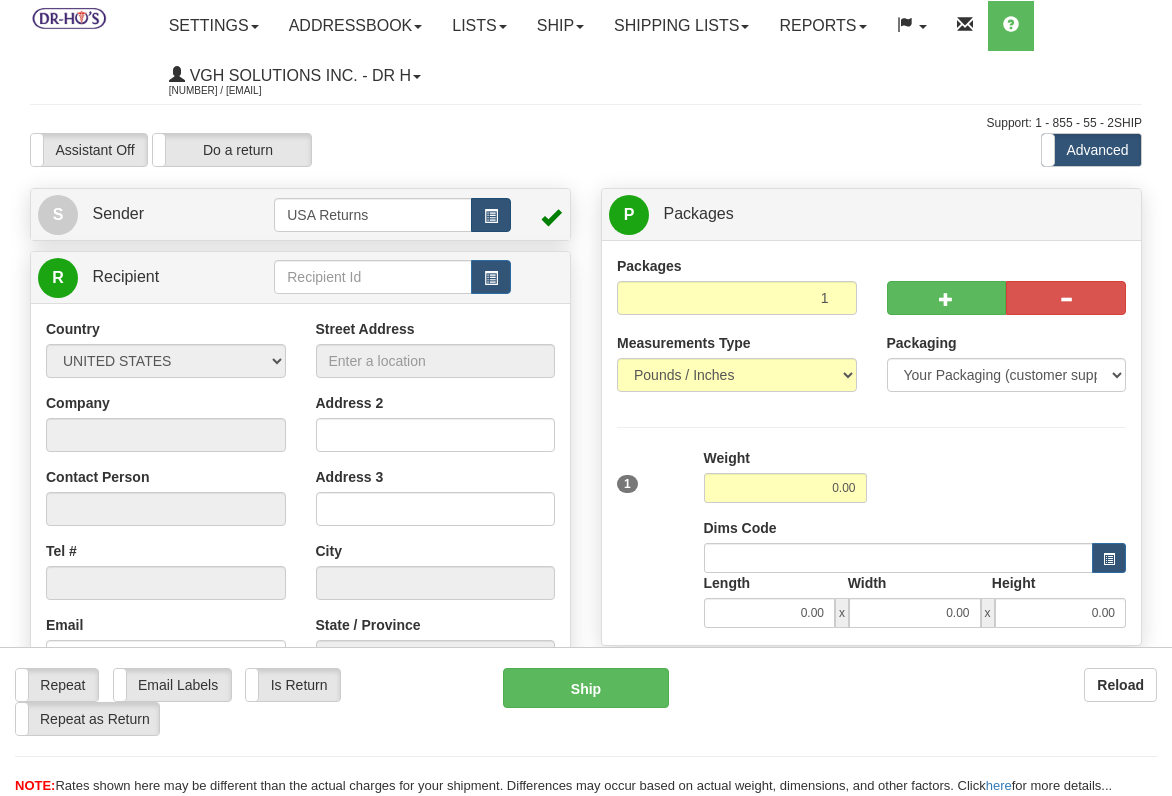 scroll, scrollTop: 0, scrollLeft: 0, axis: both 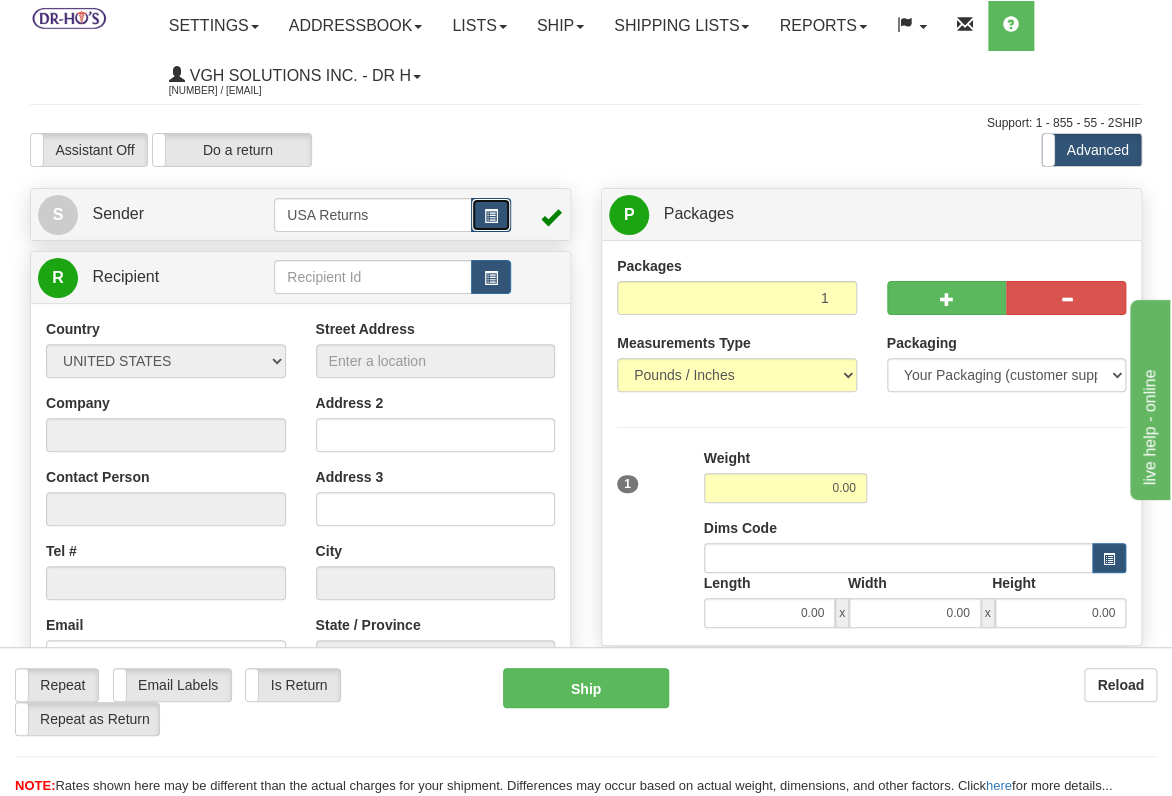 click at bounding box center [491, 215] 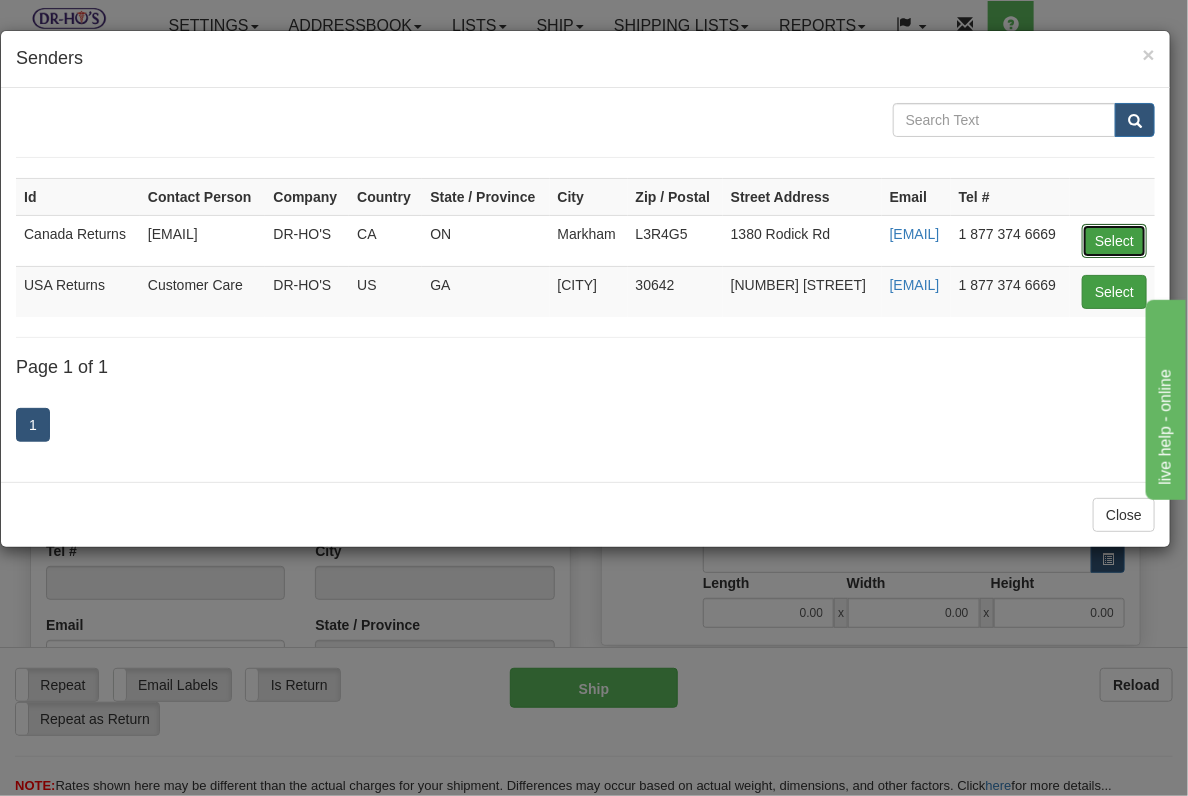 click on "Select" at bounding box center [1114, 241] 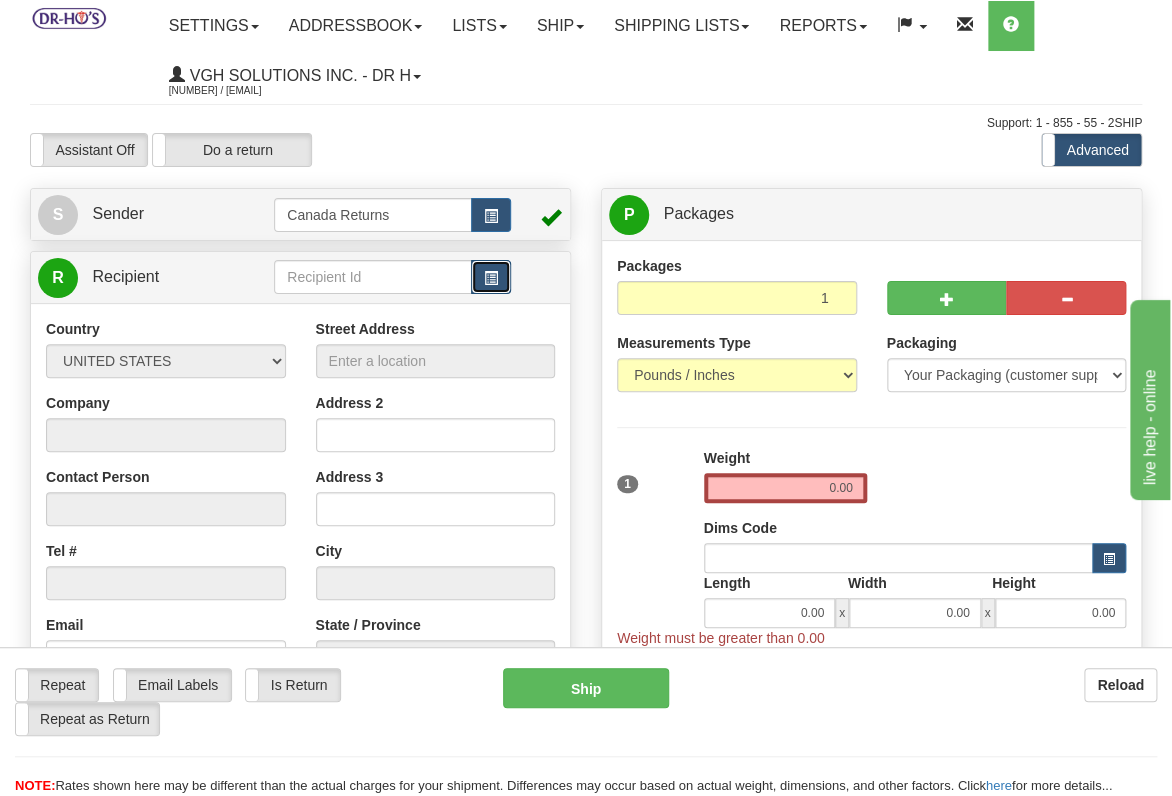 click at bounding box center (491, 278) 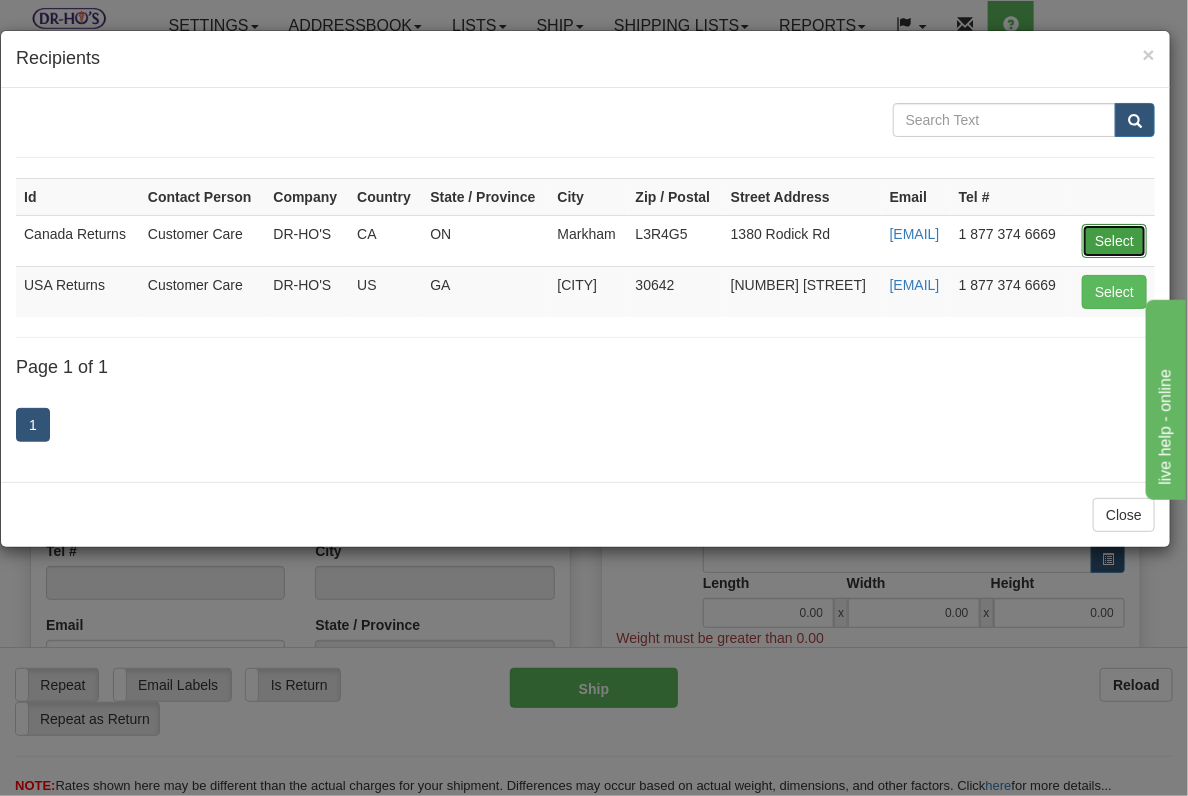 click on "Select" at bounding box center [1114, 241] 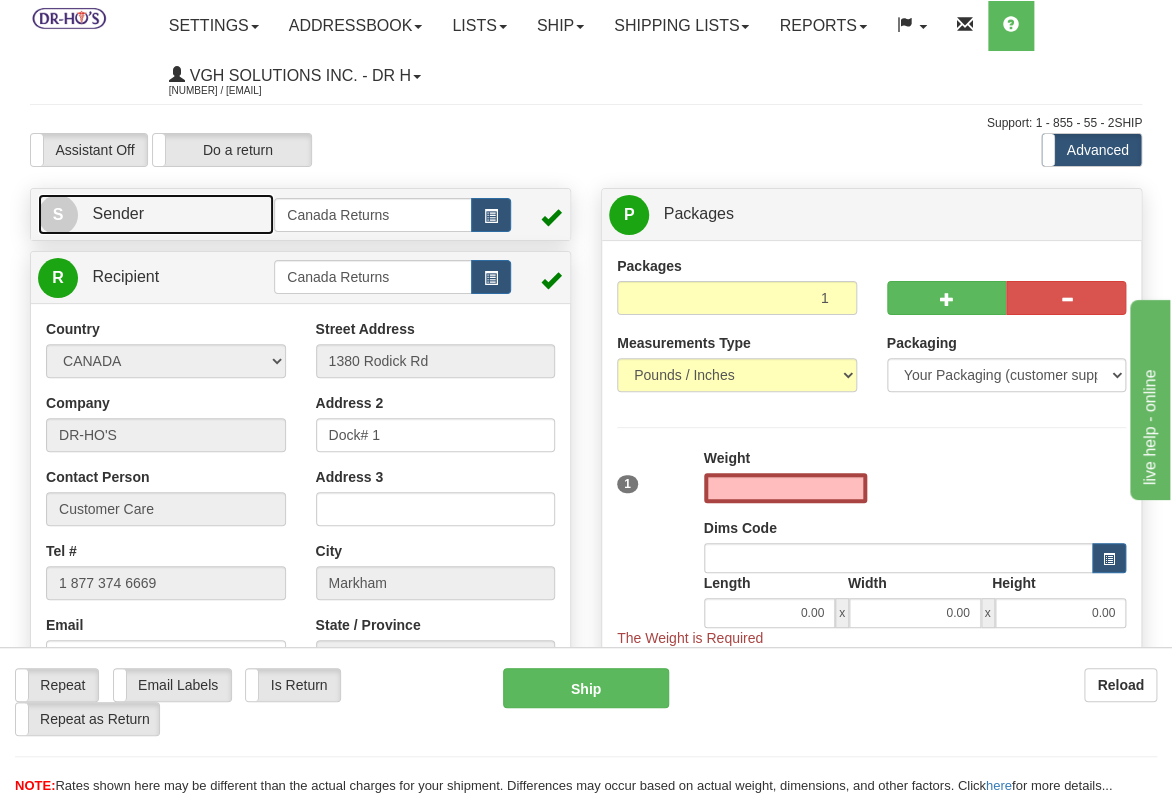 type on "0.00" 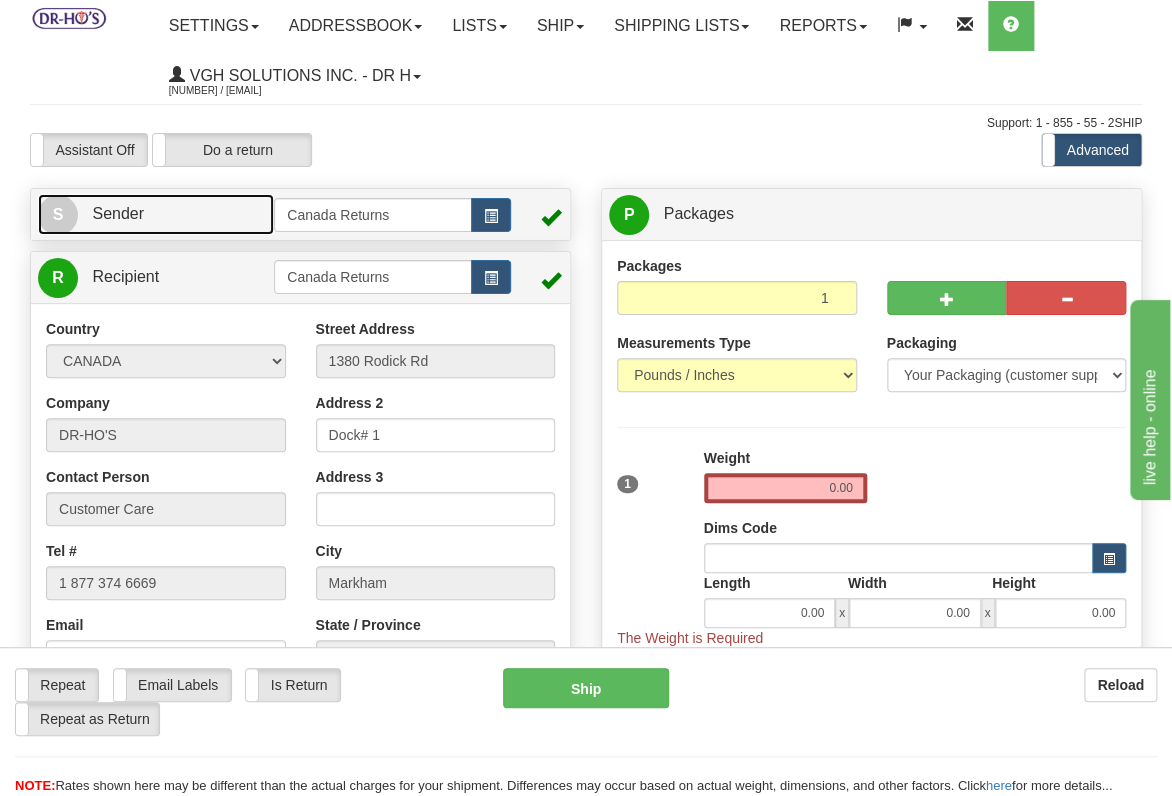 click on "S
Sender" at bounding box center [156, 214] 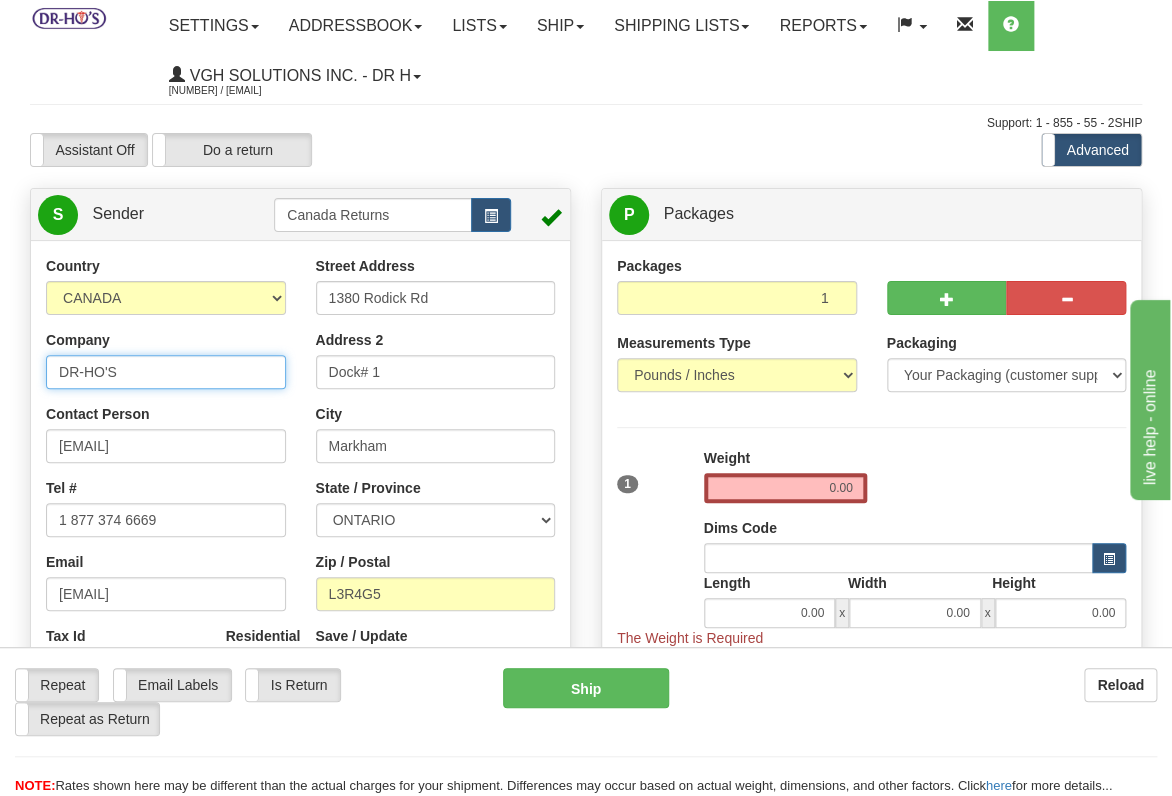 drag, startPoint x: 128, startPoint y: 368, endPoint x: -66, endPoint y: 362, distance: 194.09276 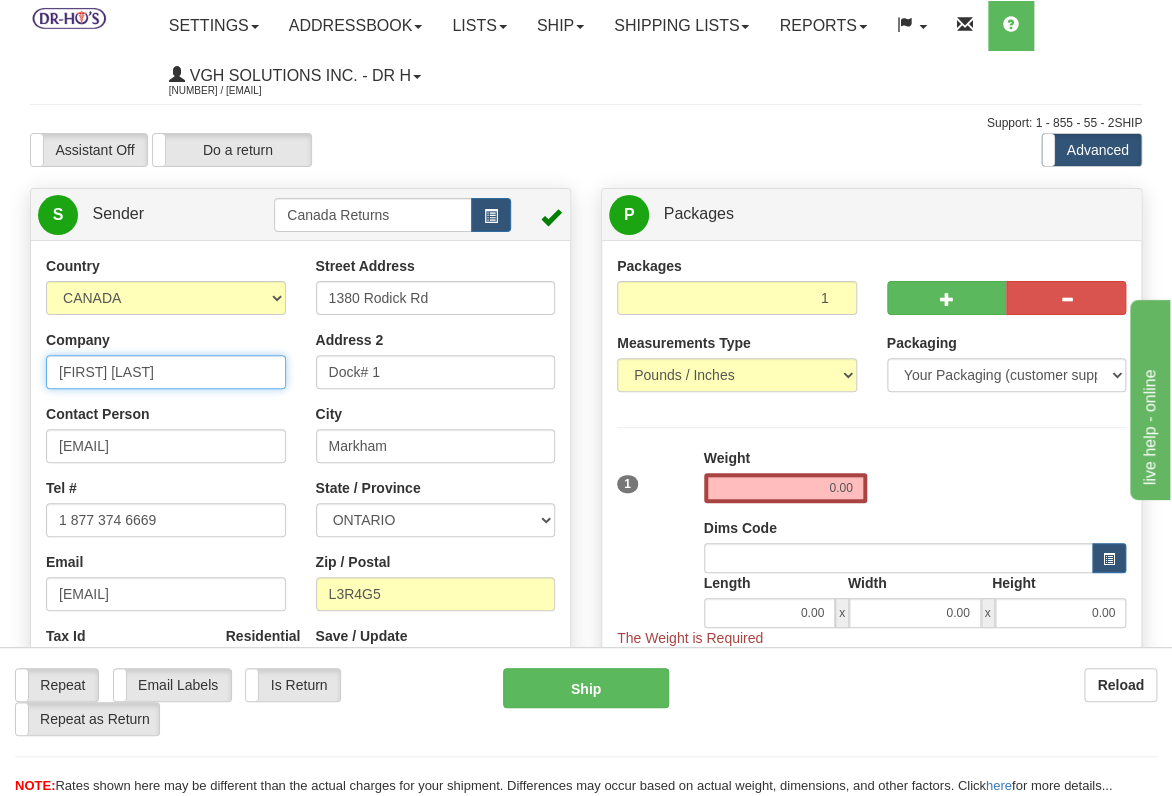 type on "[FIRST] [LAST]" 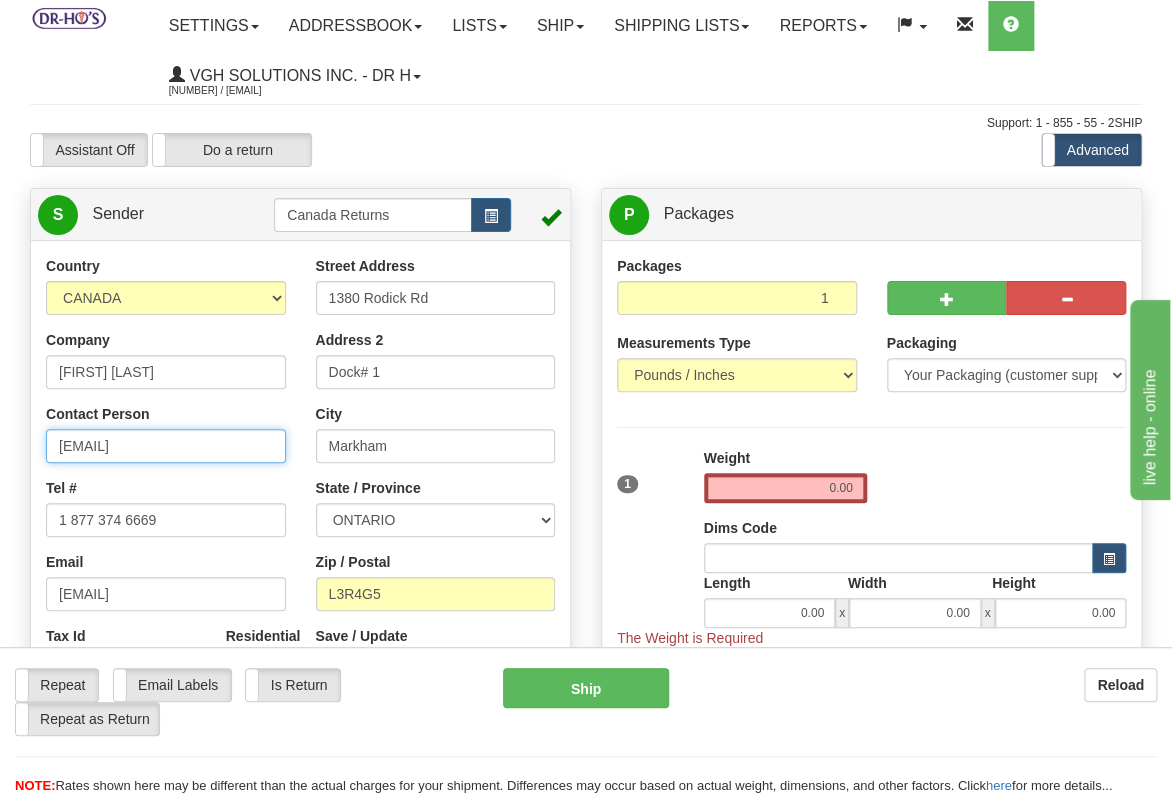 drag, startPoint x: 209, startPoint y: 452, endPoint x: -30, endPoint y: 452, distance: 239 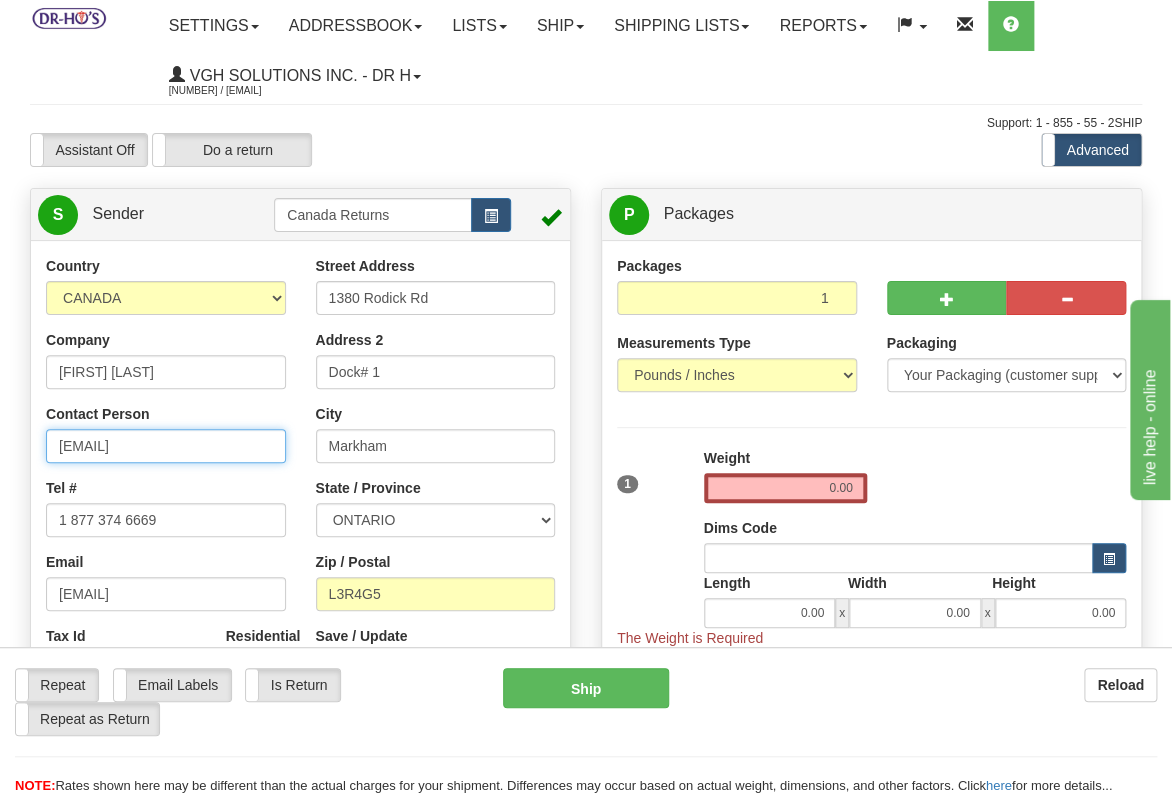 paste on "[FIRST] [LAST]" 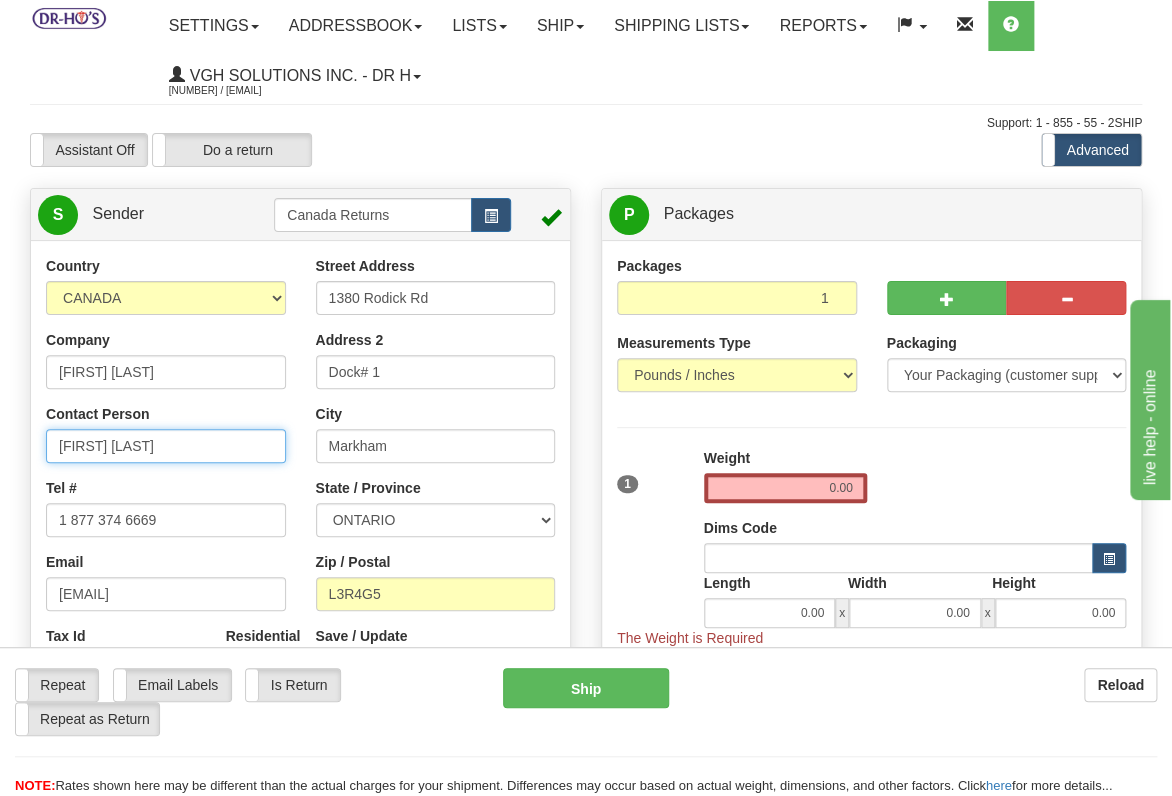 type on "[FIRST] [LAST]" 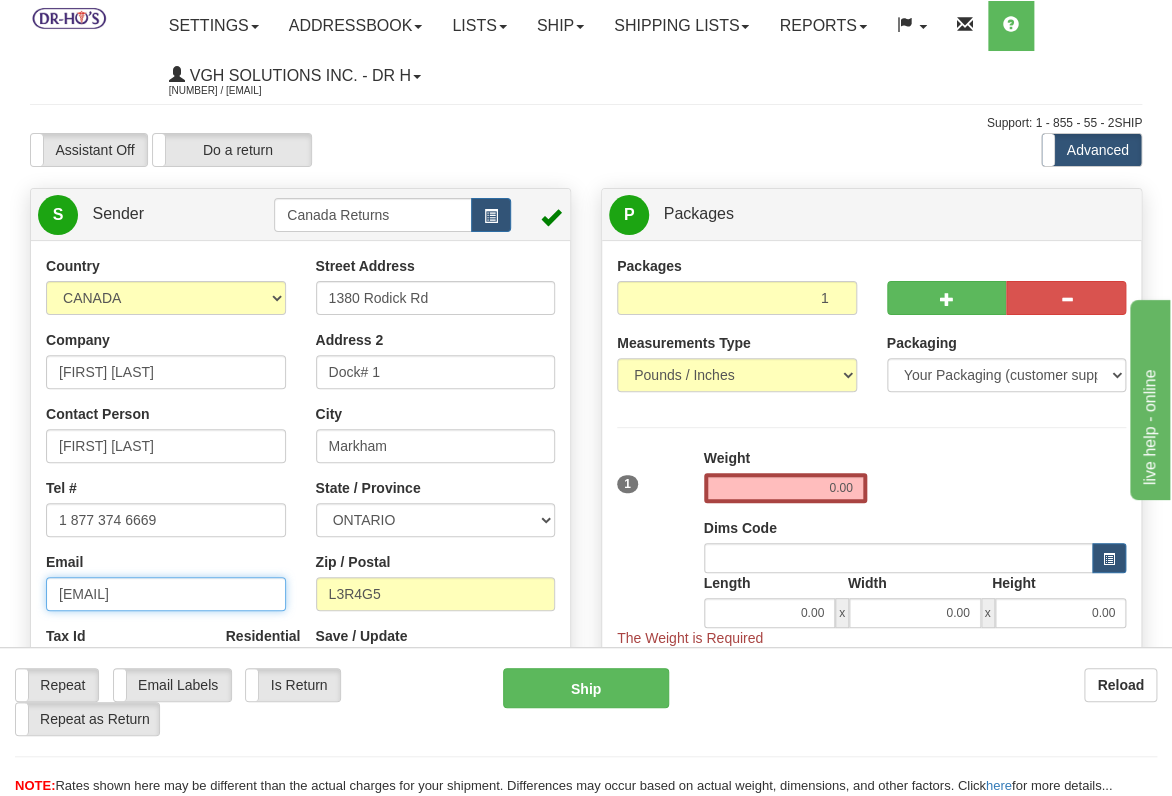 drag, startPoint x: 205, startPoint y: 595, endPoint x: -29, endPoint y: 587, distance: 234.13672 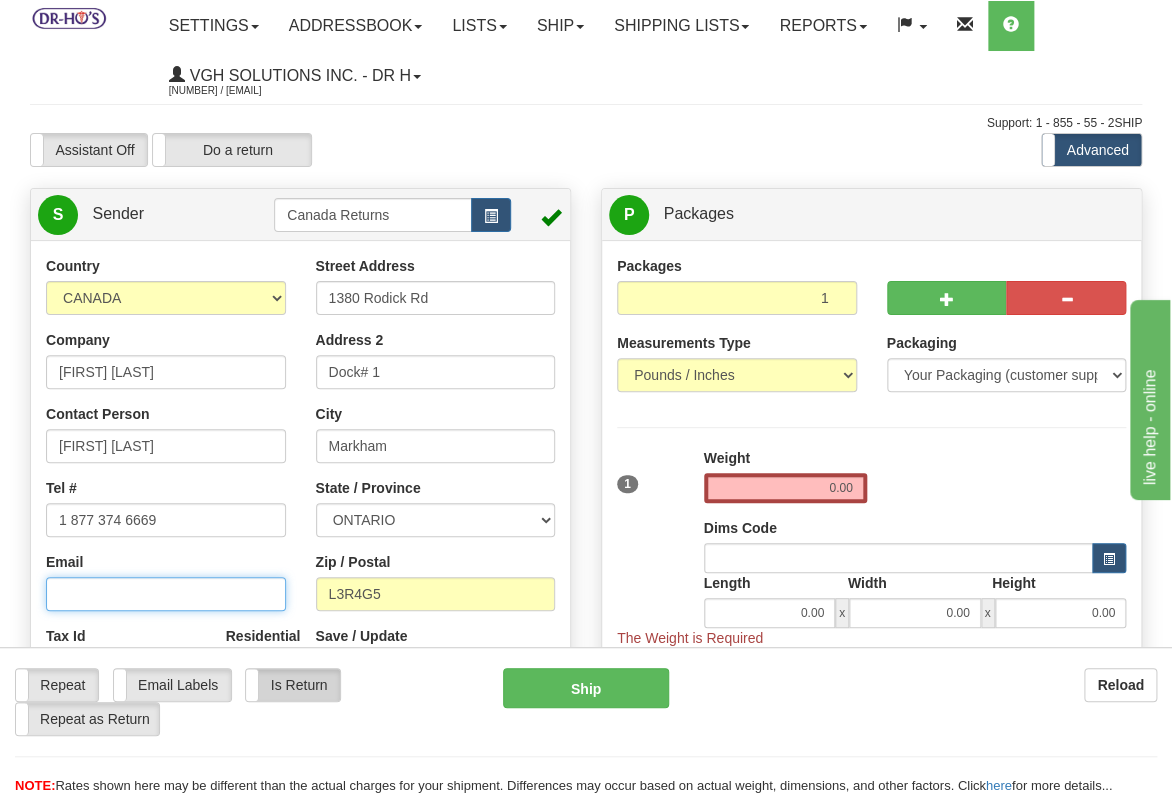 type 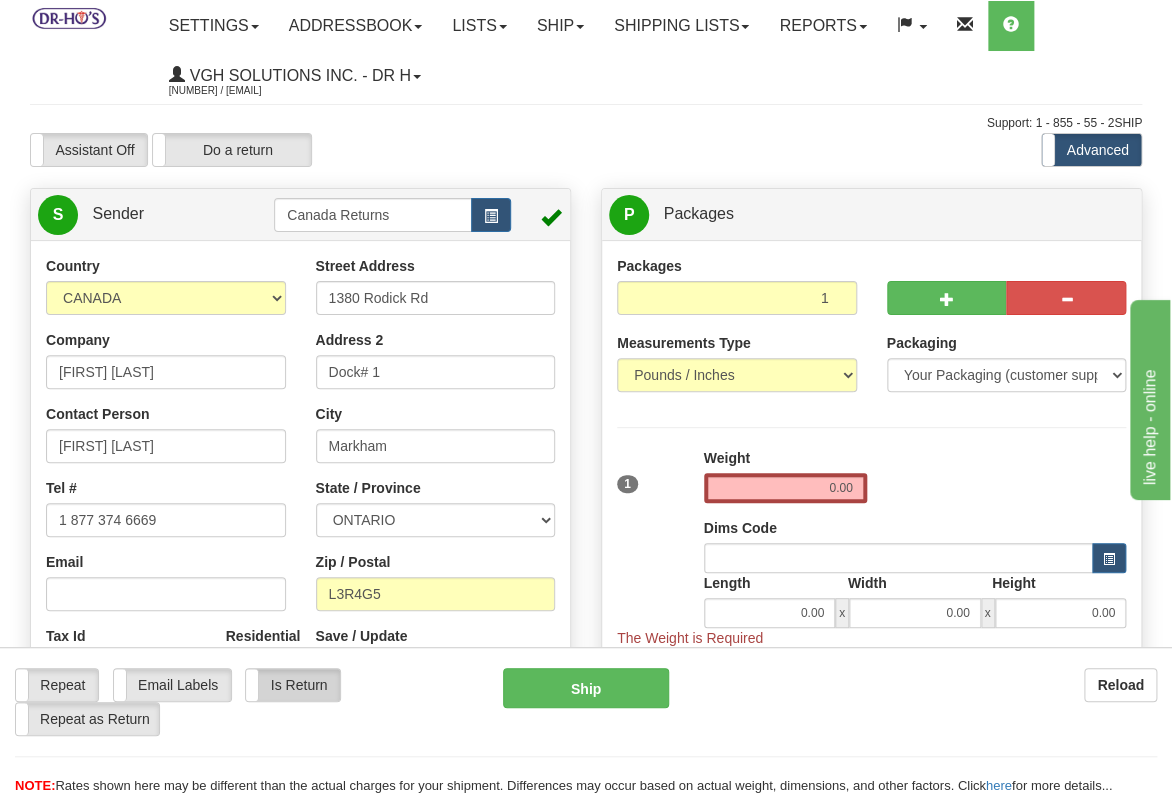 click on "Is Return" at bounding box center [292, 685] 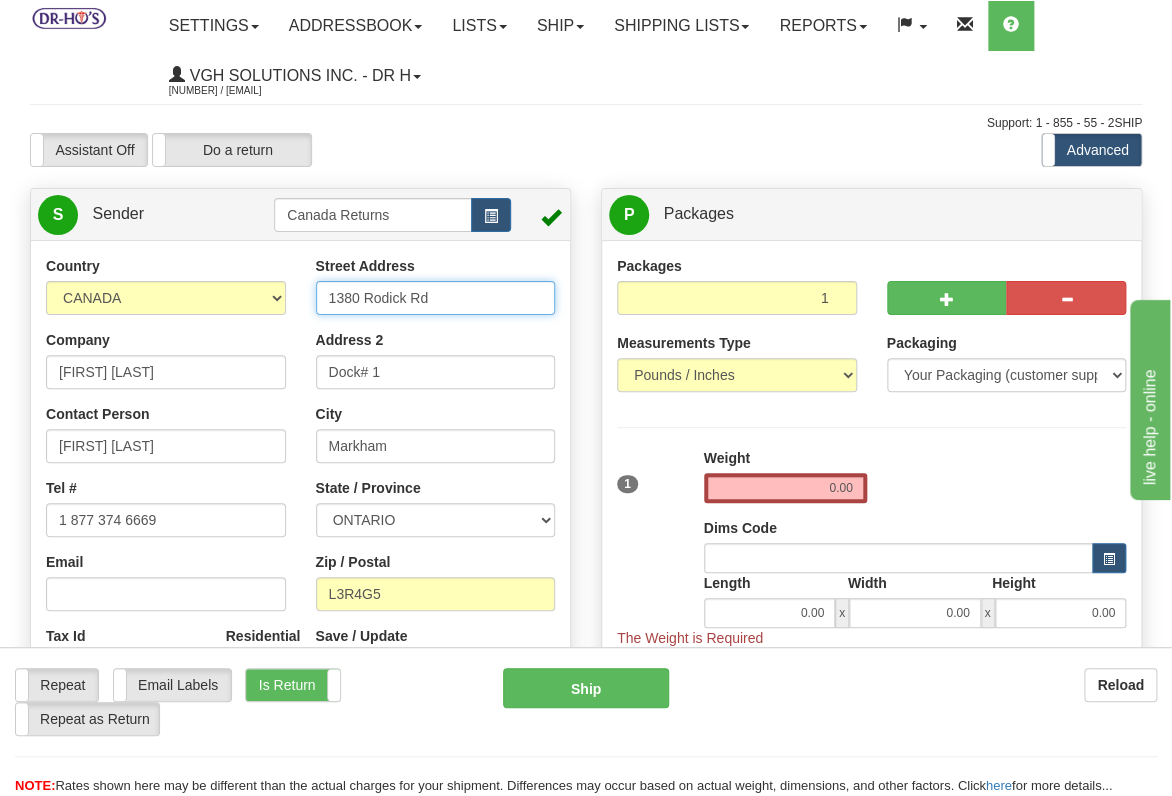 drag, startPoint x: 448, startPoint y: 297, endPoint x: 200, endPoint y: 292, distance: 248.0504 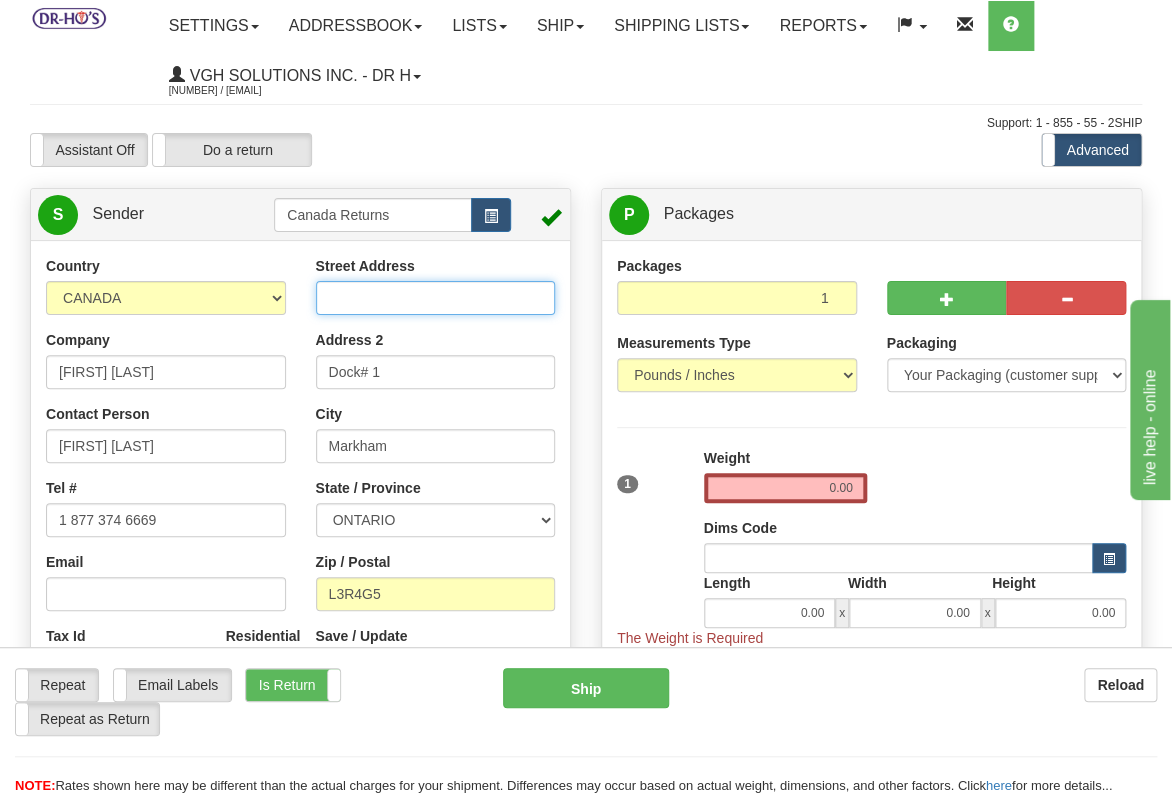 type 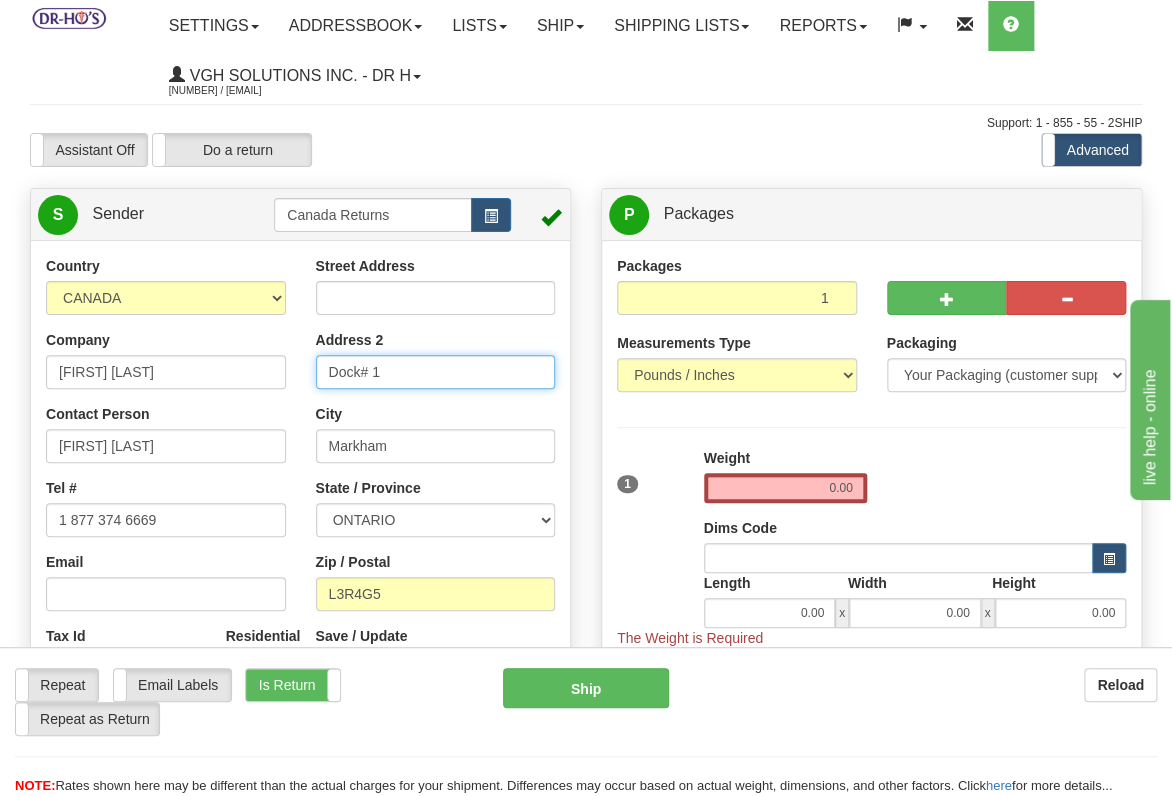 drag, startPoint x: 302, startPoint y: 374, endPoint x: 232, endPoint y: 371, distance: 70.064255 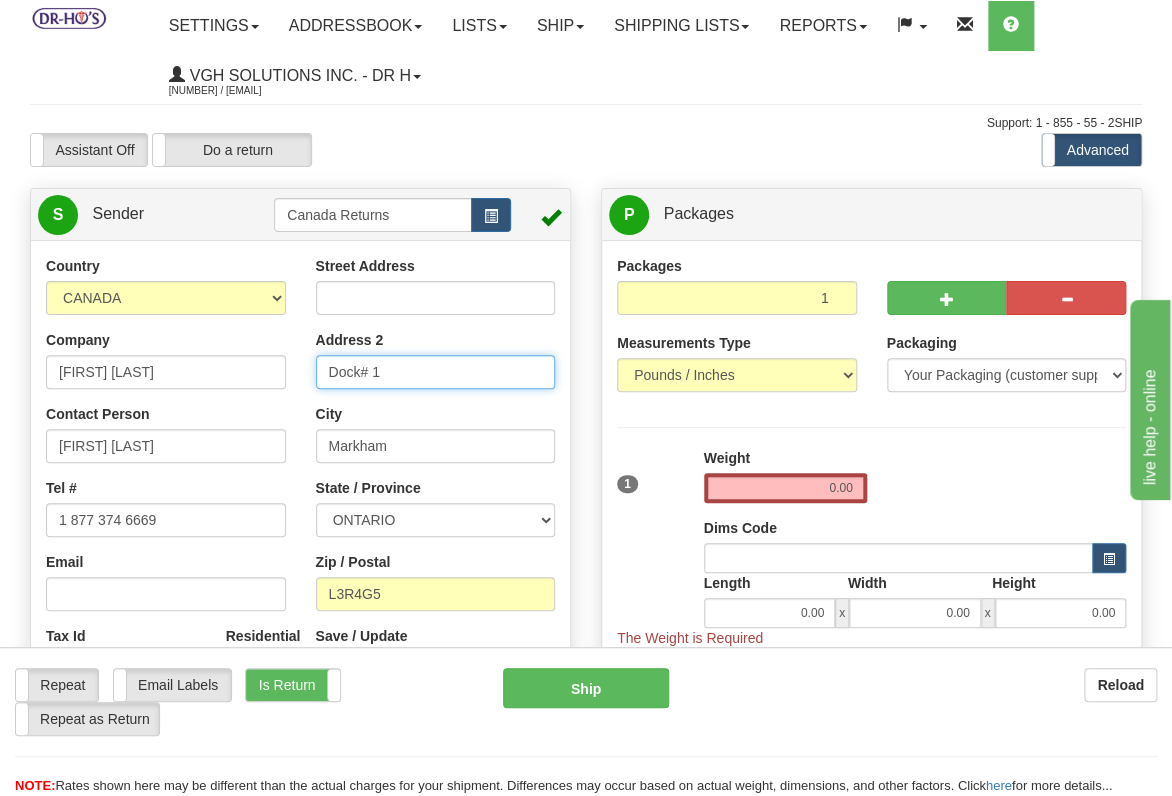 click on "Country
AFGHANISTAN
ALAND ISLANDS
ALBANIA
ALGERIA
AMERICAN SAMOA
ANDORRA
ANGOLA
ANGUILLA
ANTIGUA AND BARBUDA
ARGENTINA
ARMENIA
ARUBA
AUSTRALIA
AUSTRIA
AZERBAIJAN
AZORES
BAHAMAS
BAHRAIN
BANGLADESH
BARBADOS
BELARUS
BELGIUM
BELIZE
BENIN
BERMUDA
BHUTAN
BOLIVIA
BONAIRE, SAINT EUSTATIUS AND SABA
BOSNIA
BOTSWANA
BOUVET ISLAND
BRAZIL
BRITISH INDIAN OCEAN TERRITORY
BRITISH VIRGIN ISLANDS
BRUNEI
BULGARIA
BURKINA FASO
BURUNDI
CAMBODIA
CAMEROON
CANADA
CANARY ISLANDS
CAPE VERDE
CAYMAN ISLANDS
CENTRAL AFRICAN REPUBLIC
CHAD
CHILE
CHINA
CHRISTMAS ISLAND
COCOS (KEELING) ISLANDS
COLOMBIA
COMOROS
CONGO
CONGO, DEMOCRATIC REPUBLIC OF
COOK ISLANDS
COSTA RICA
CROATIA
CURAÇAO
CYPRUS
CZECH REPUBLIC
DENMARK
DJIBOUTI
DOMINICA
DOMINICAN REPUBLIC
EAST TIMOR
ECUADOR
EGYPT
EL SALVADOR
EQUATORIAL GUINEA
ERITREA
ESTONIA
ETHIOPIA" at bounding box center [300, 543] 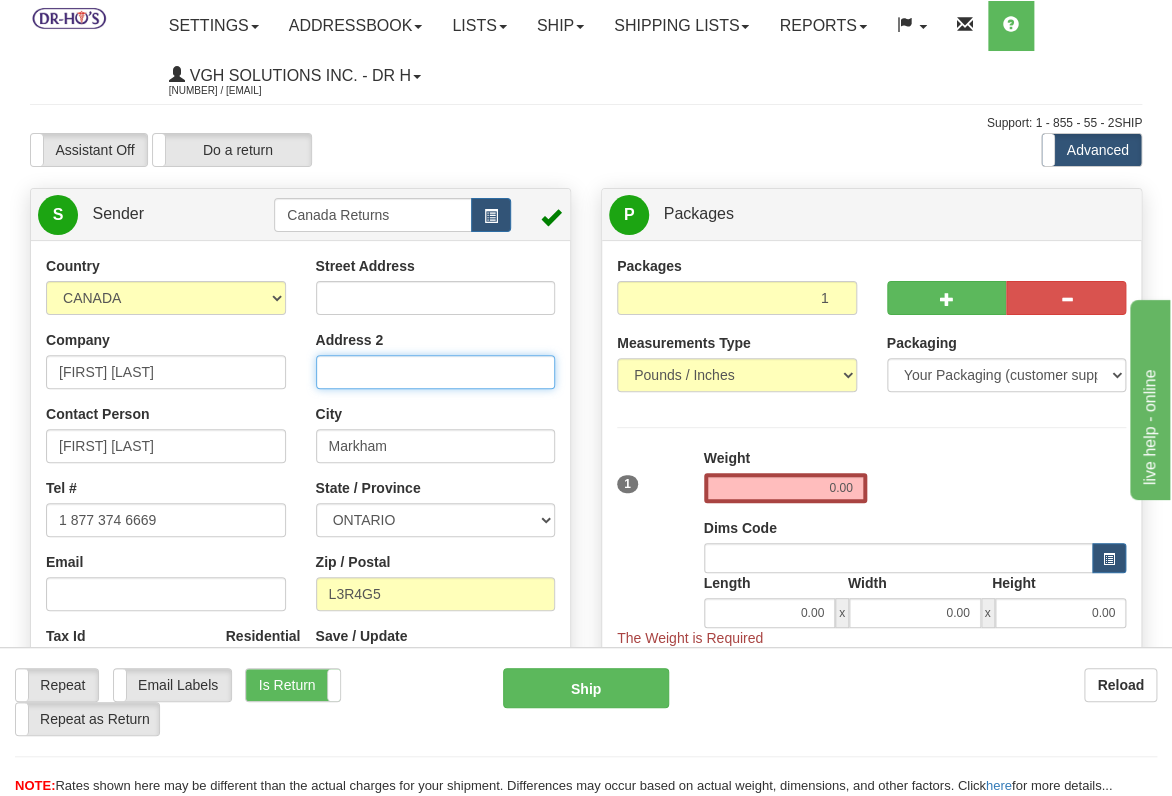 type 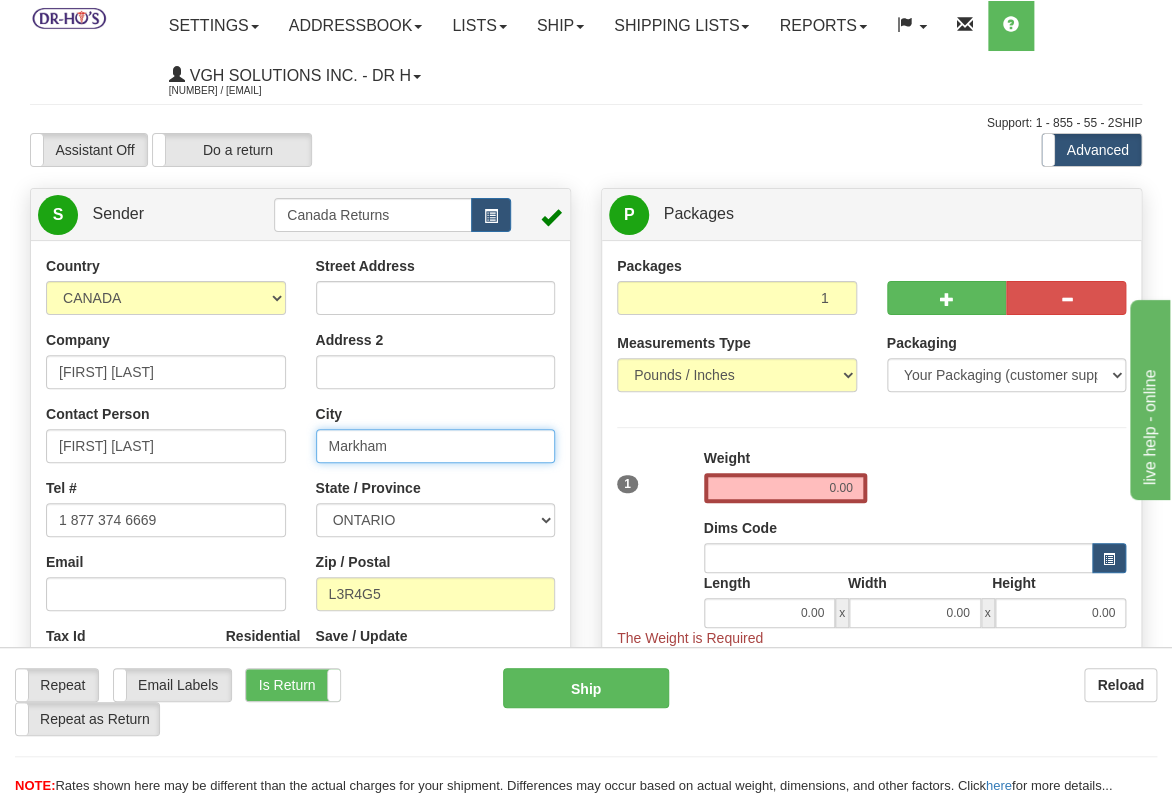 drag, startPoint x: 422, startPoint y: 448, endPoint x: 305, endPoint y: 479, distance: 121.037186 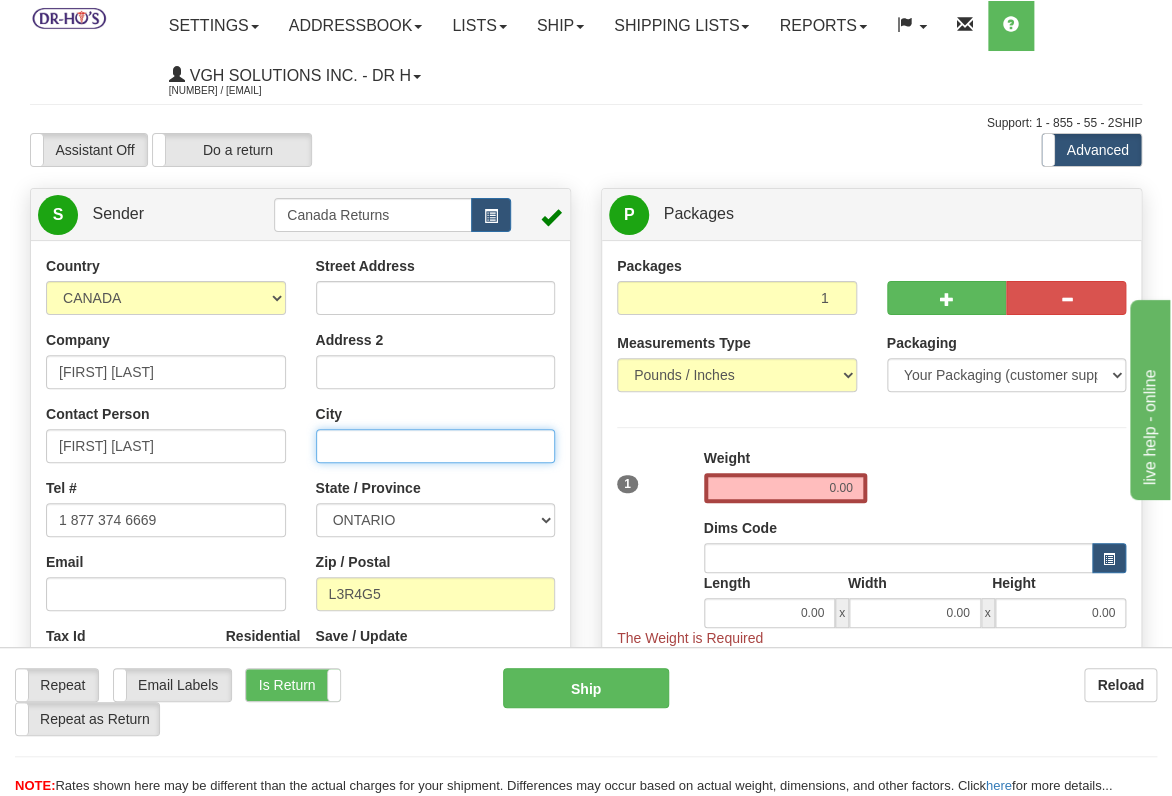 type 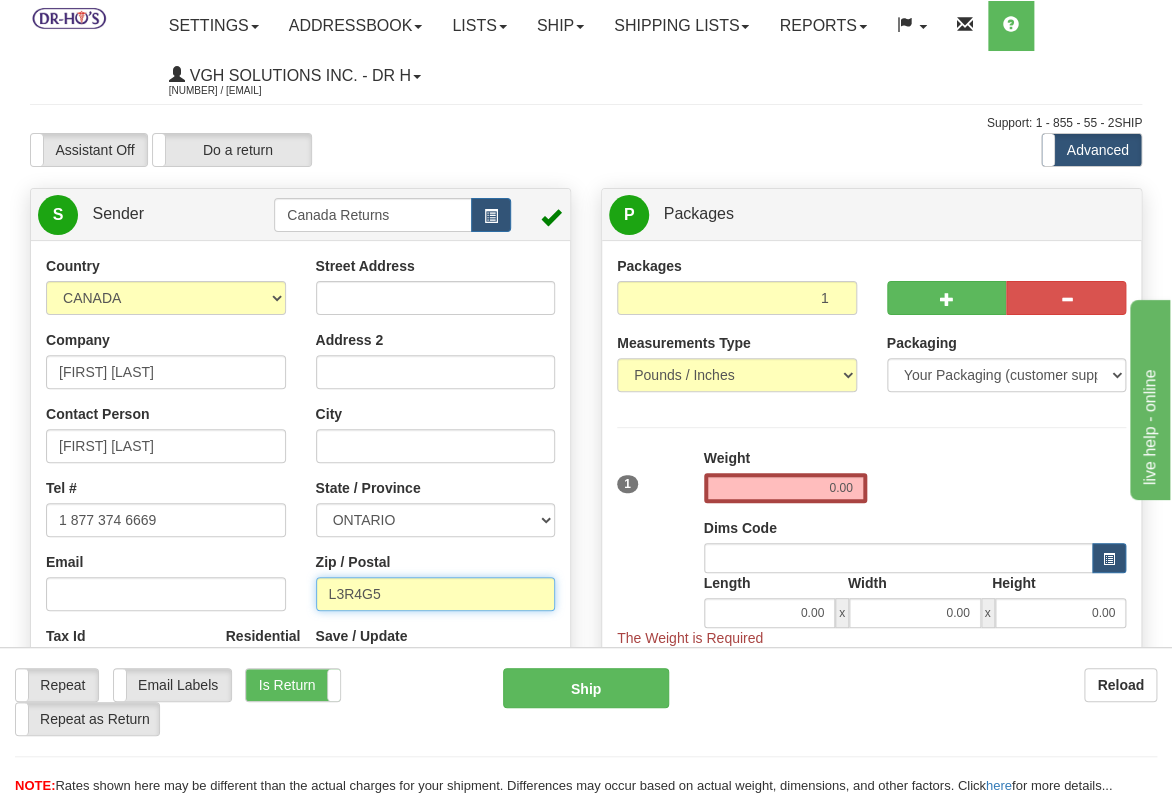 drag, startPoint x: 432, startPoint y: 597, endPoint x: 274, endPoint y: 594, distance: 158.02847 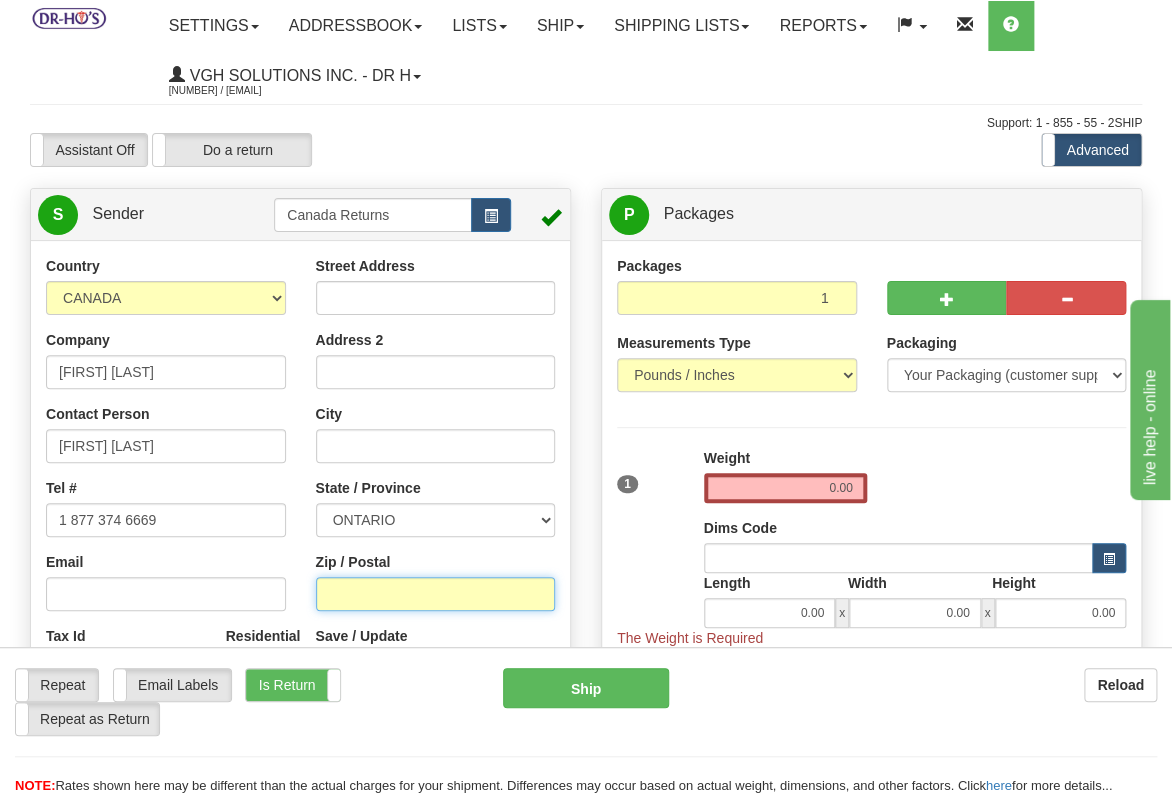 type 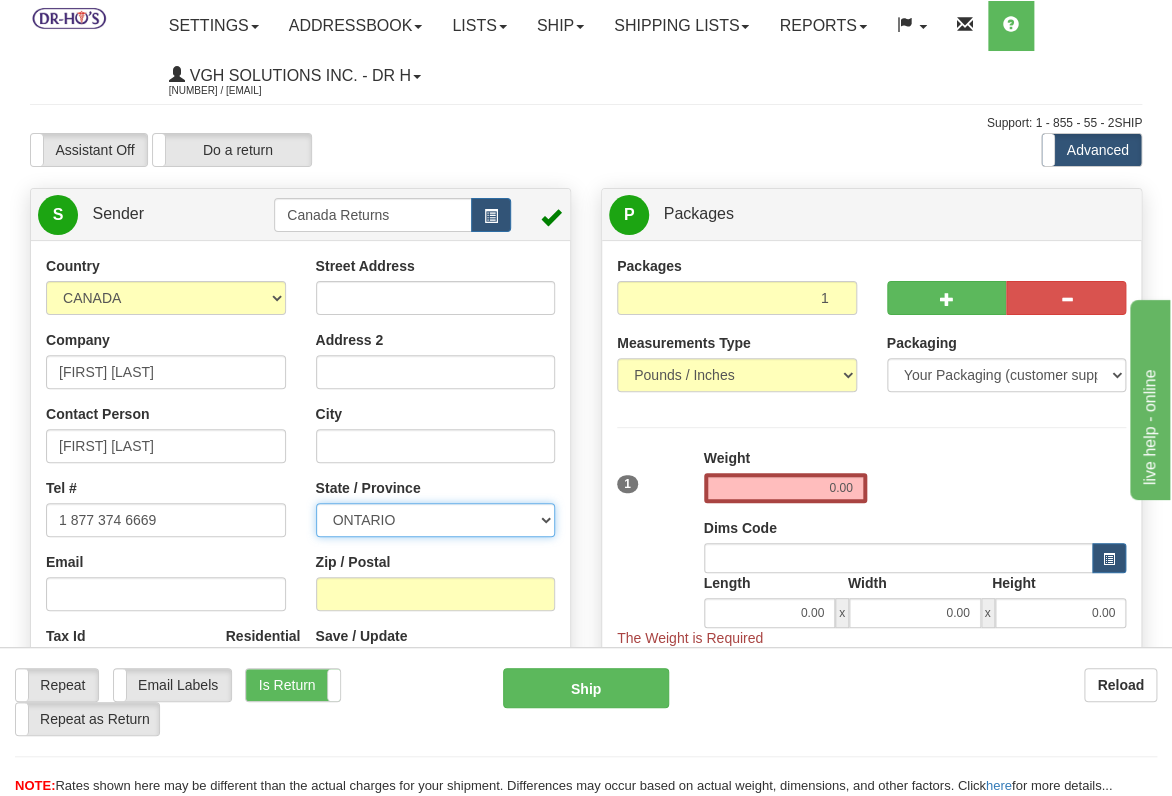 click on "ALBERTA BRITISH COLUMBIA MANITOBA NEW BRUNSWICK NEWFOUNDLAND NOVA SCOTIA NUNAVUT NW TERRITORIES ONTARIO PRINCE EDWARD ISLAND QUEBEC SASKATCHEWAN YUKON TERRITORY" at bounding box center (436, 520) 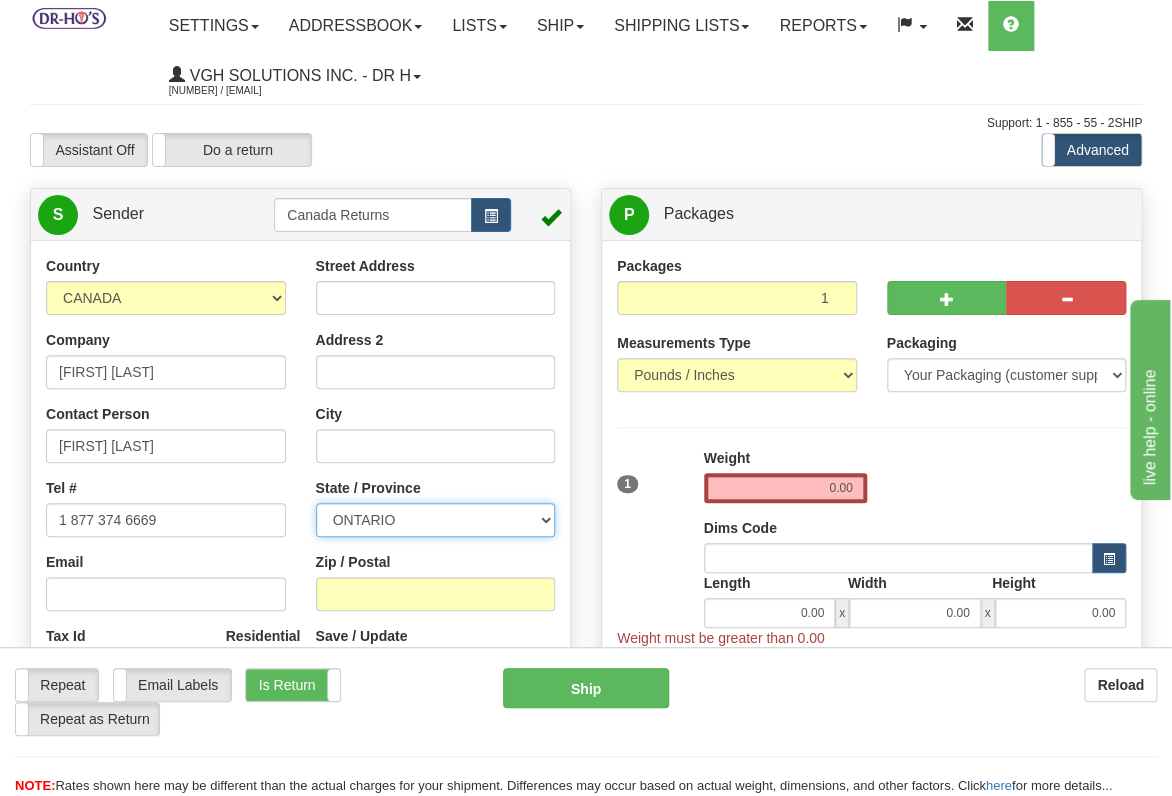 select on "QC" 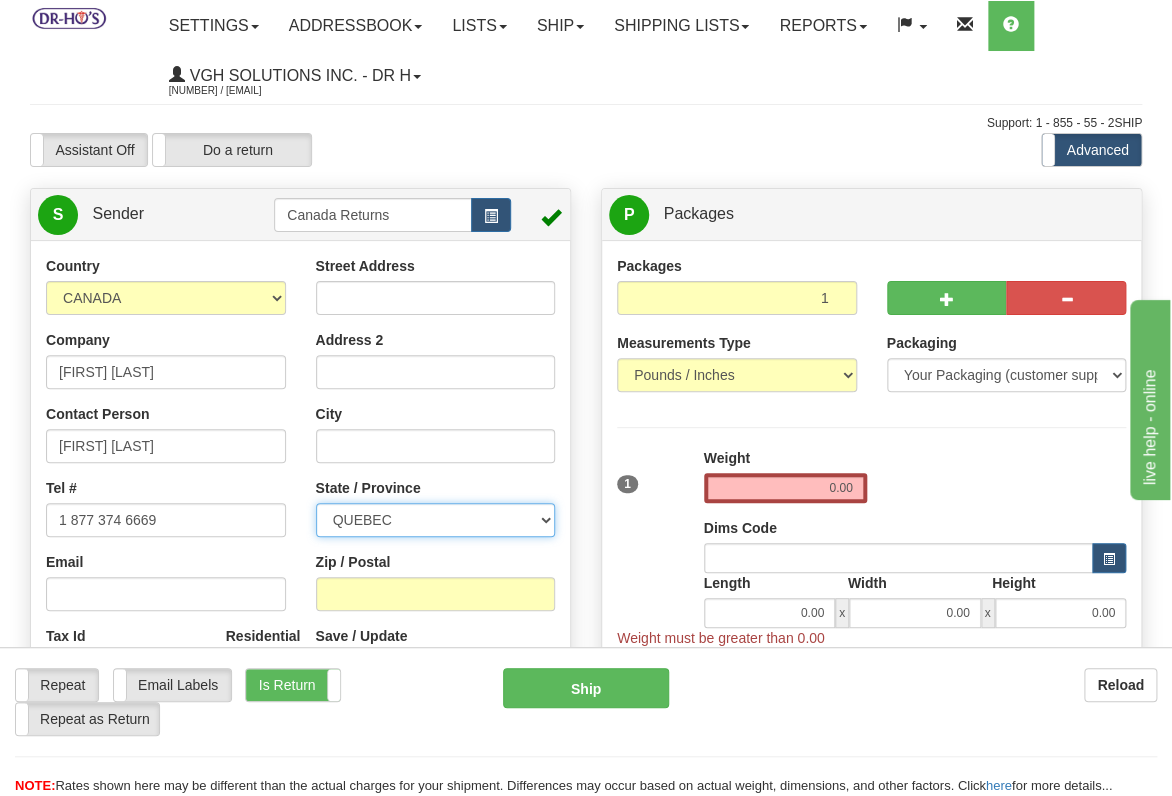 click on "ALBERTA BRITISH COLUMBIA MANITOBA NEW BRUNSWICK NEWFOUNDLAND NOVA SCOTIA NUNAVUT NW TERRITORIES ONTARIO PRINCE EDWARD ISLAND QUEBEC SASKATCHEWAN YUKON TERRITORY" at bounding box center (436, 520) 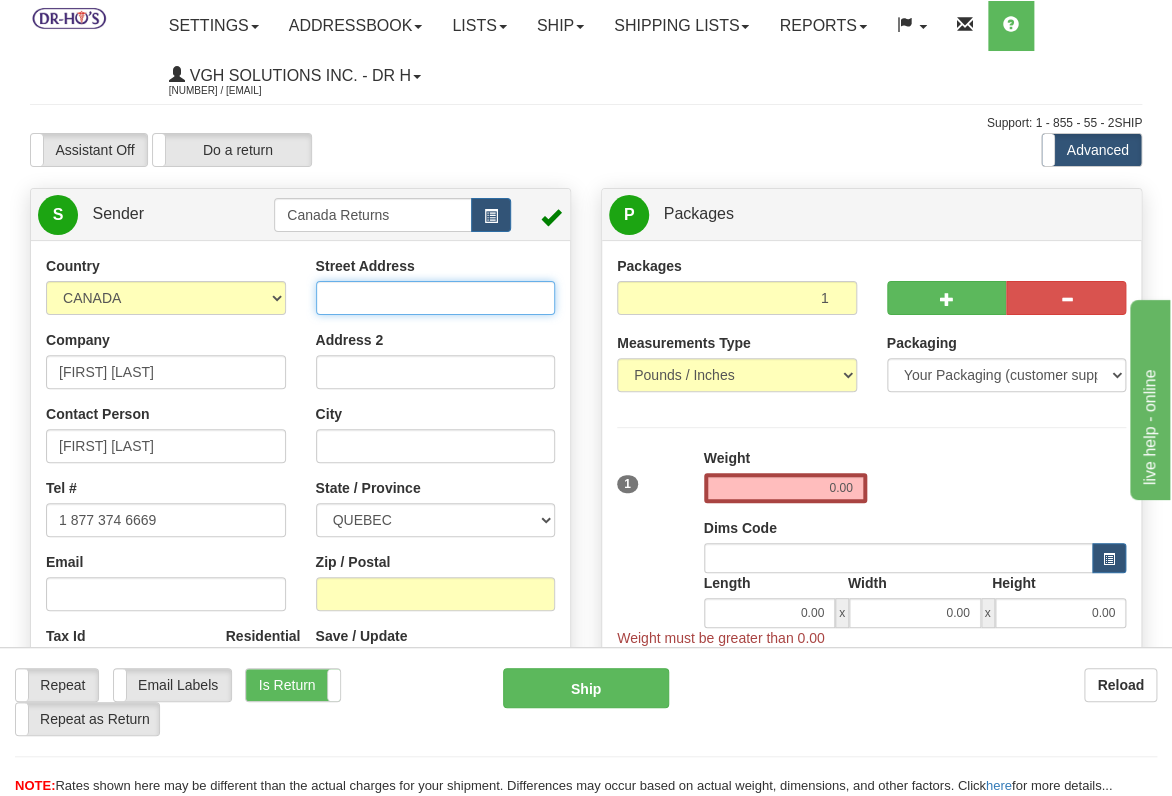 click on "Street Address" at bounding box center (436, 298) 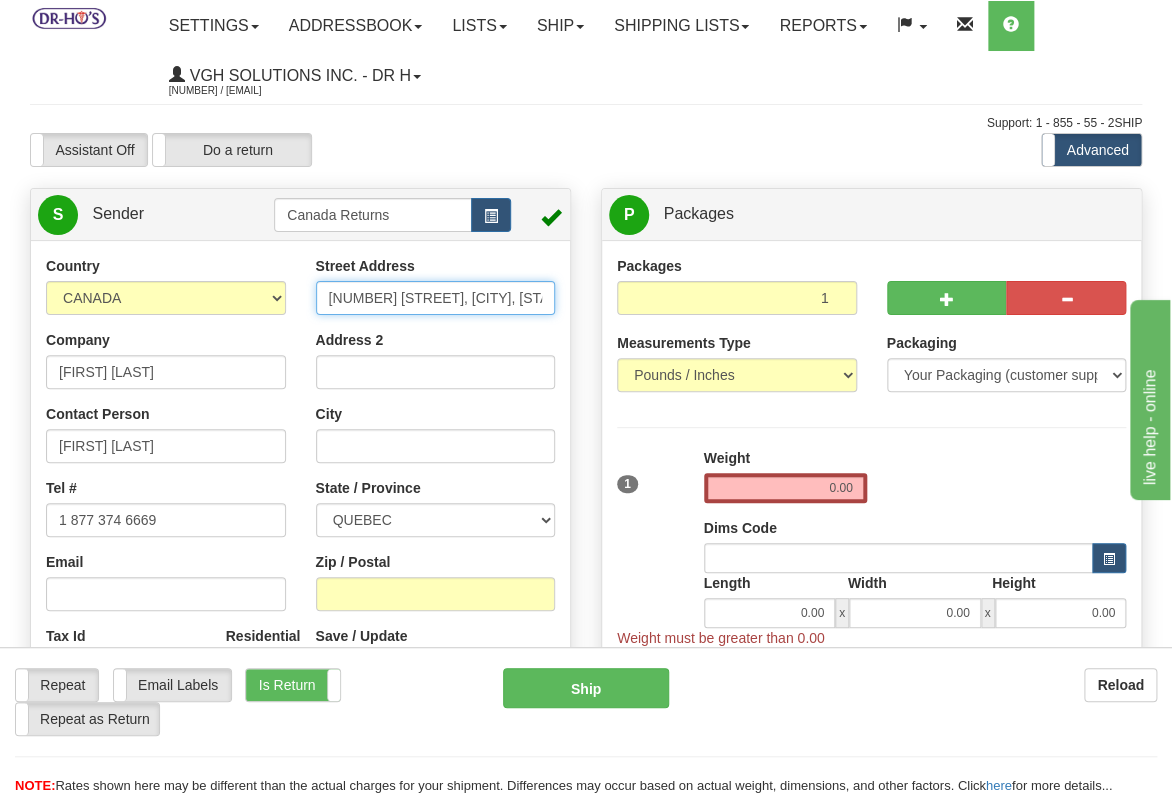 scroll, scrollTop: 0, scrollLeft: 56, axis: horizontal 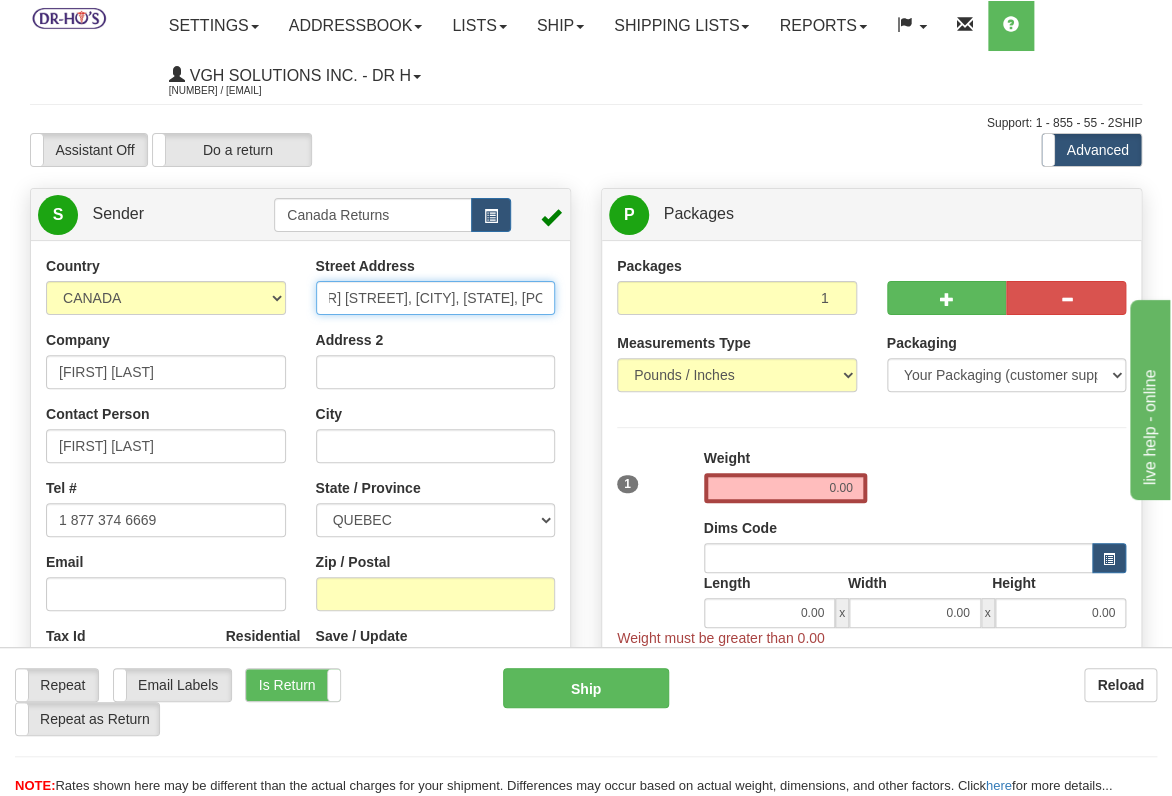 click on "[NUMBER] [STREET], [CITY], [STATE], [POSTAL_CODE]" at bounding box center [436, 298] 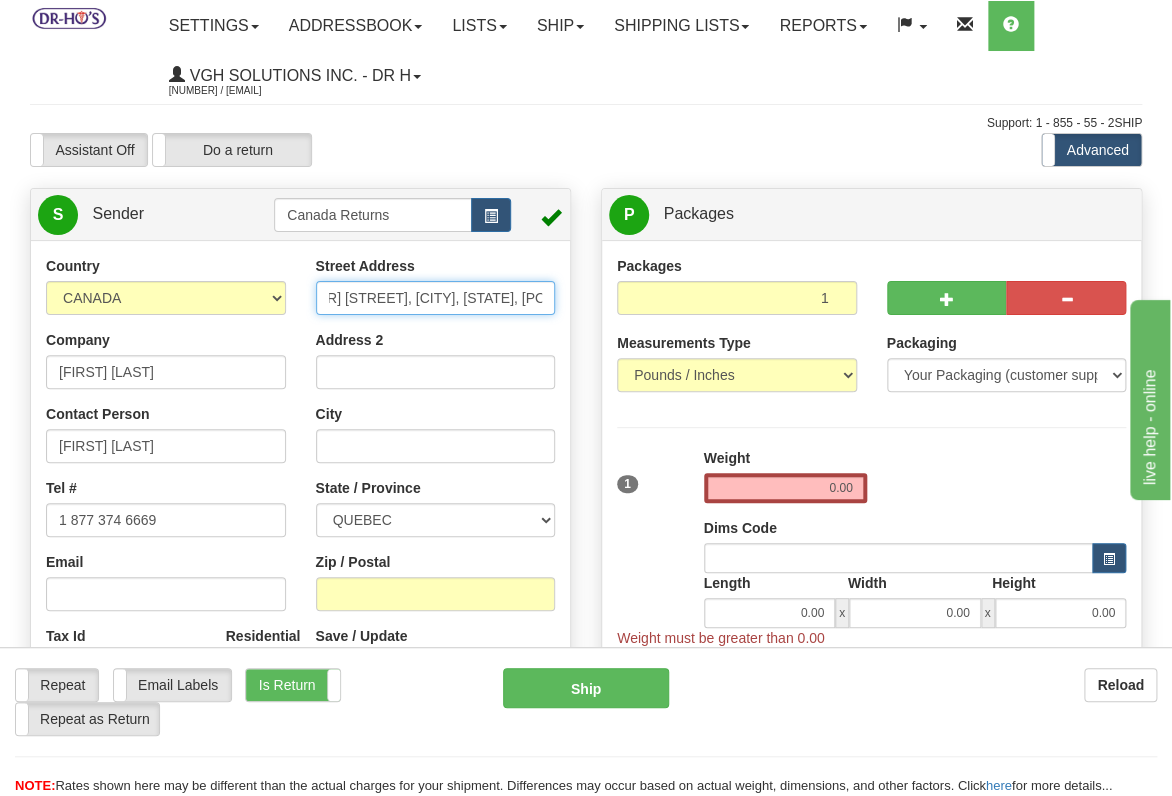 click on "[NUMBER] [STREET], [CITY], [STATE], [POSTAL_CODE]" at bounding box center (436, 298) 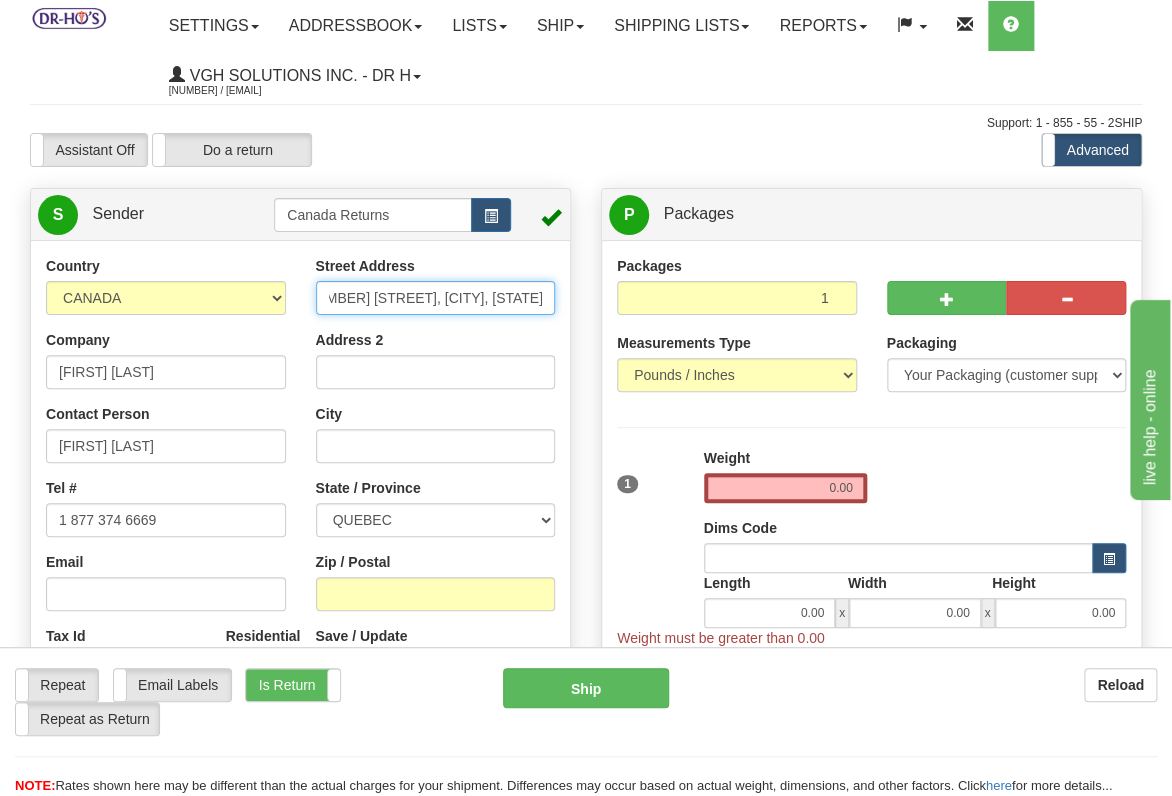 scroll, scrollTop: 0, scrollLeft: 7, axis: horizontal 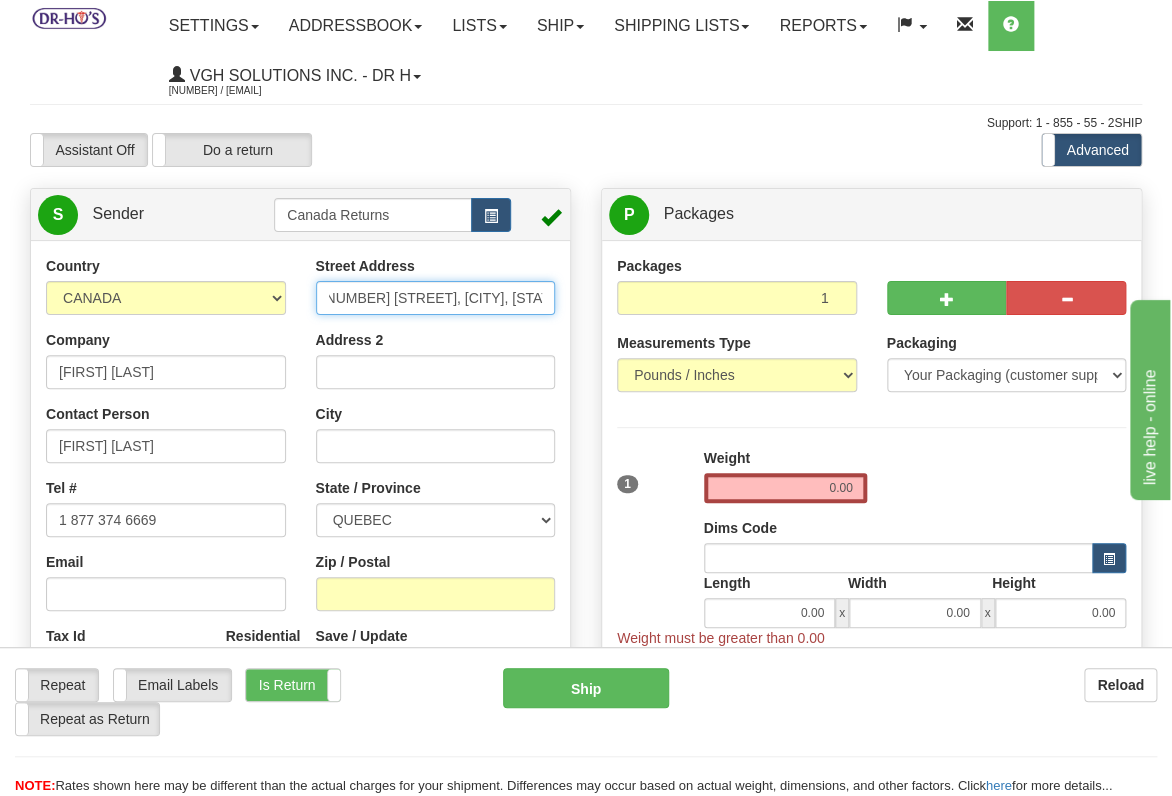 type on "[NUMBER] [STREET], [CITY], [STATE]" 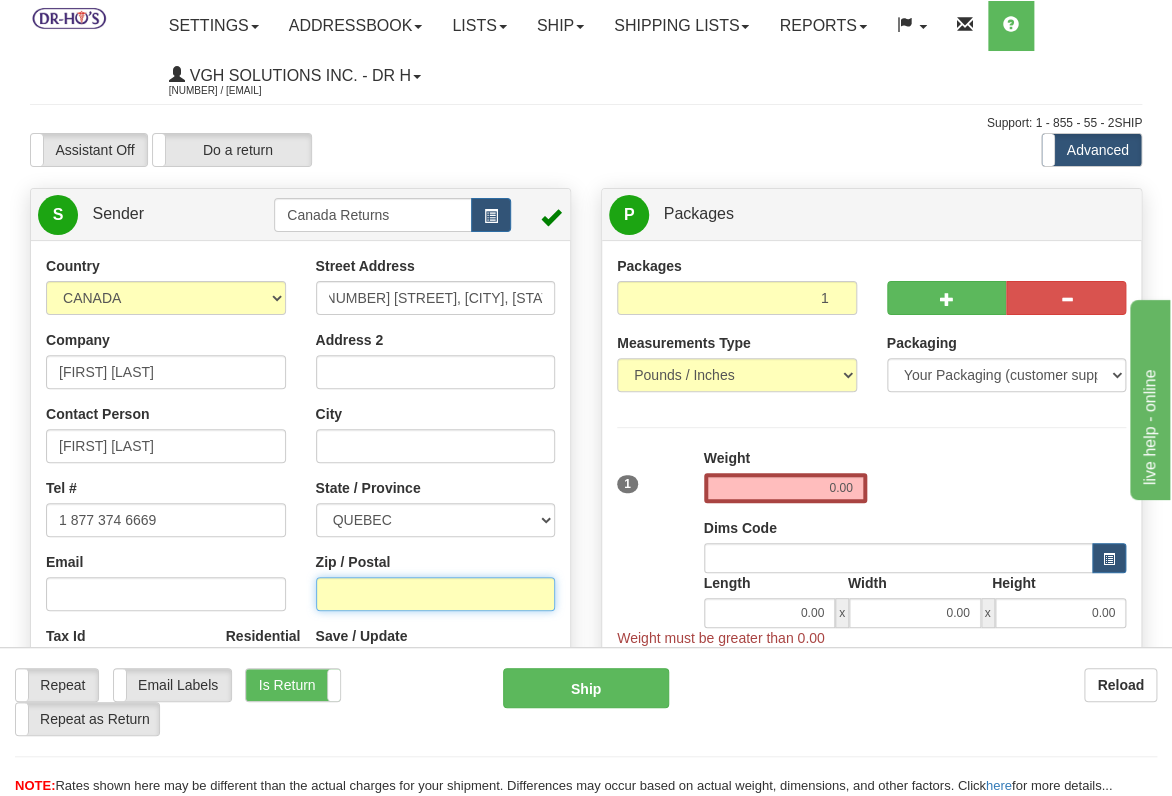 click on "Zip / Postal" at bounding box center [436, 594] 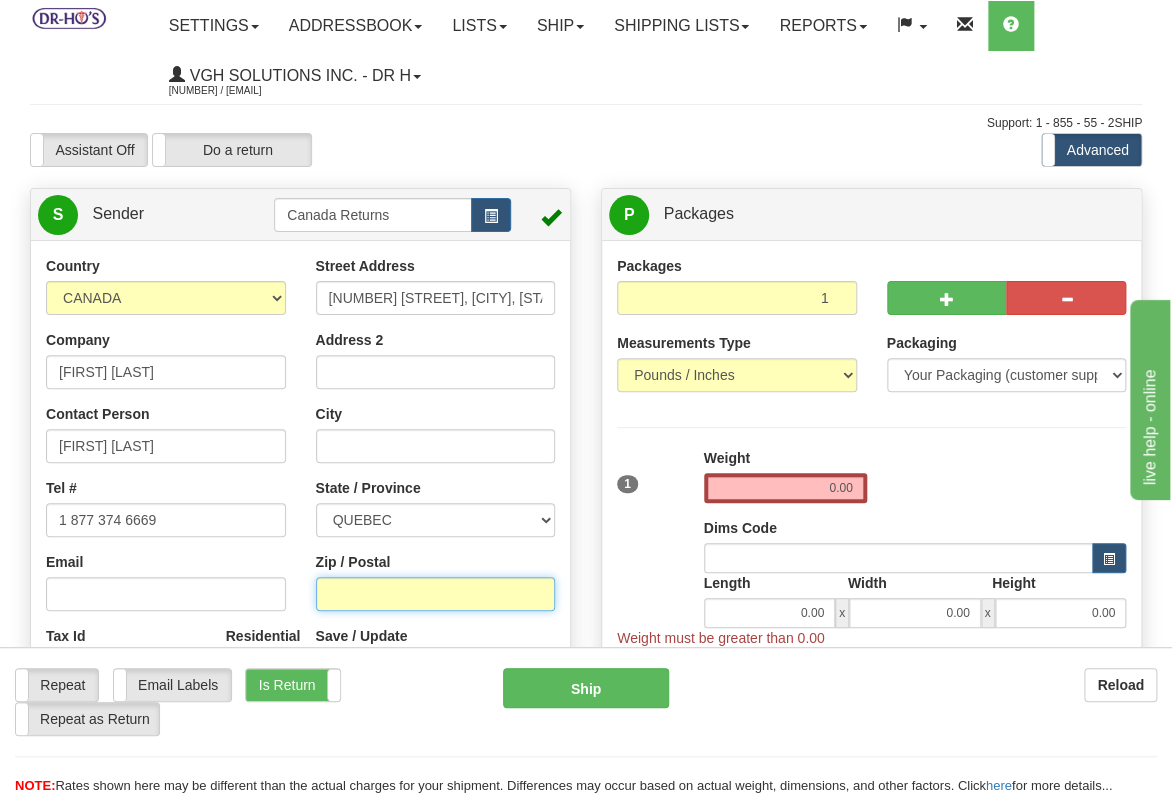 paste on "[POSTAL_CODE]" 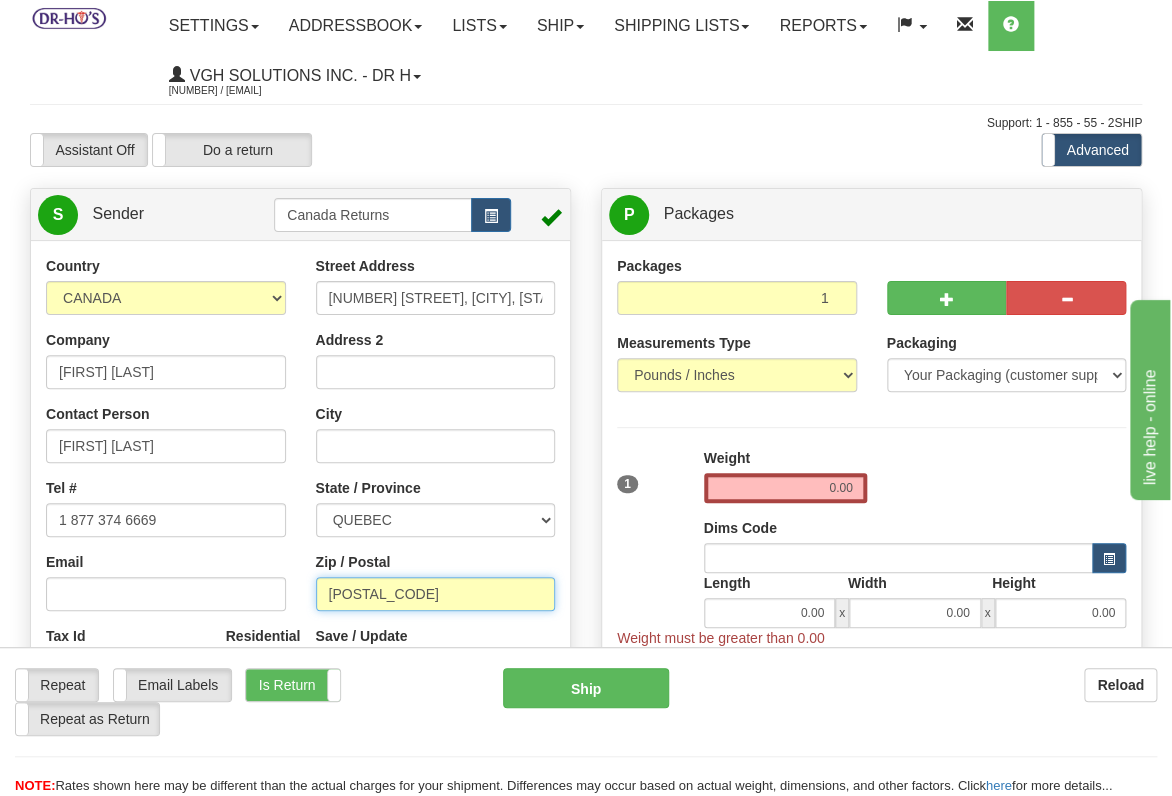 type on "[POSTAL_CODE]" 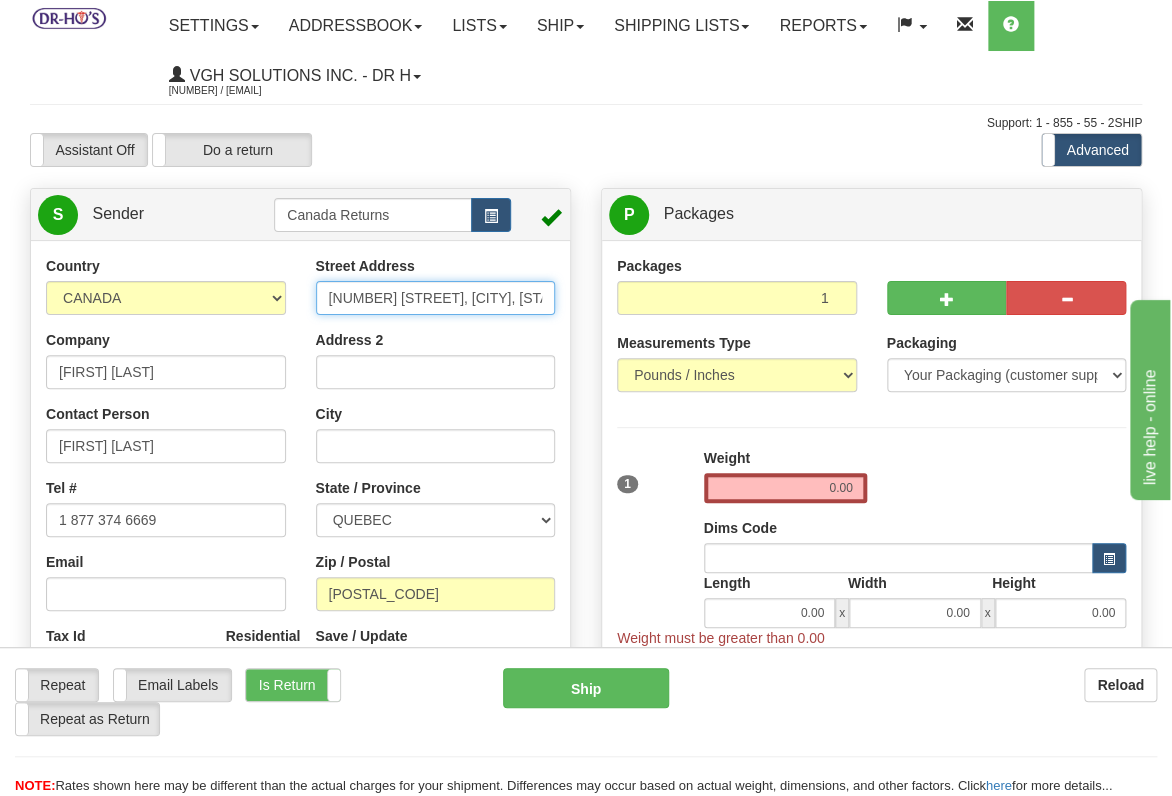click on "[NUMBER] [STREET], [CITY], [STATE]" at bounding box center (436, 298) 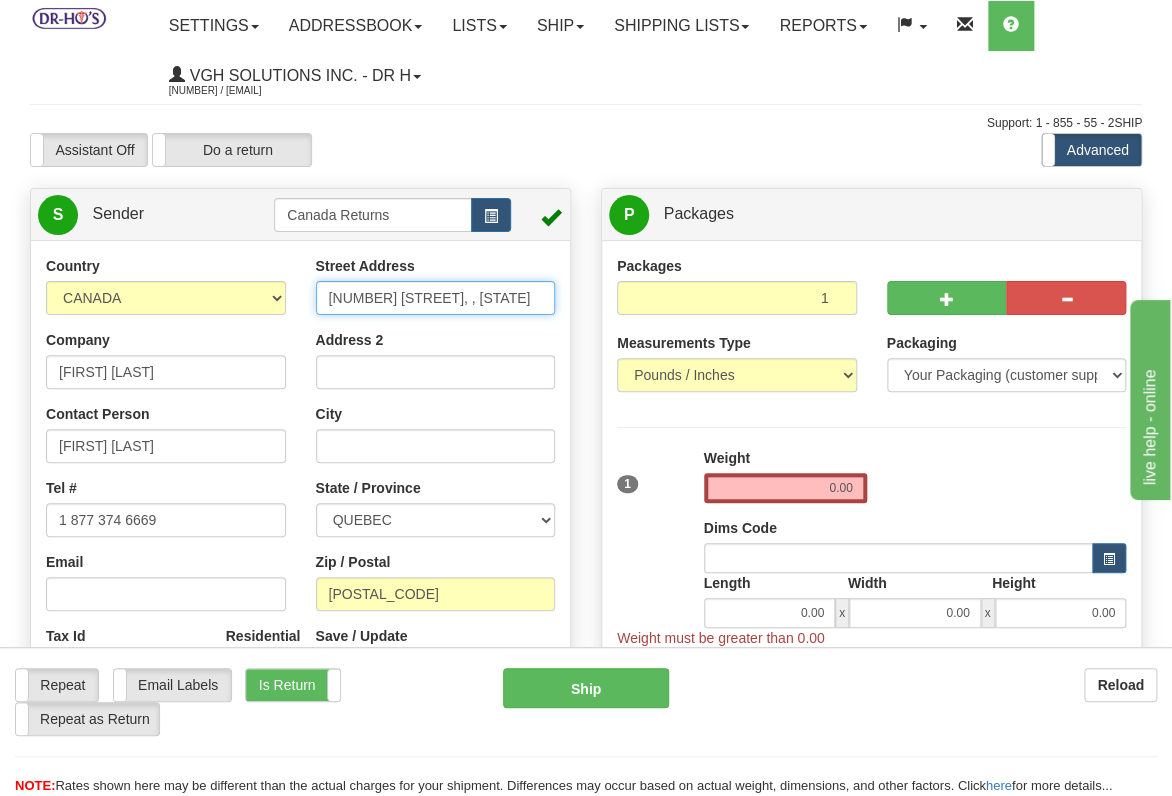 type on "[NUMBER] [STREET], , [STATE]" 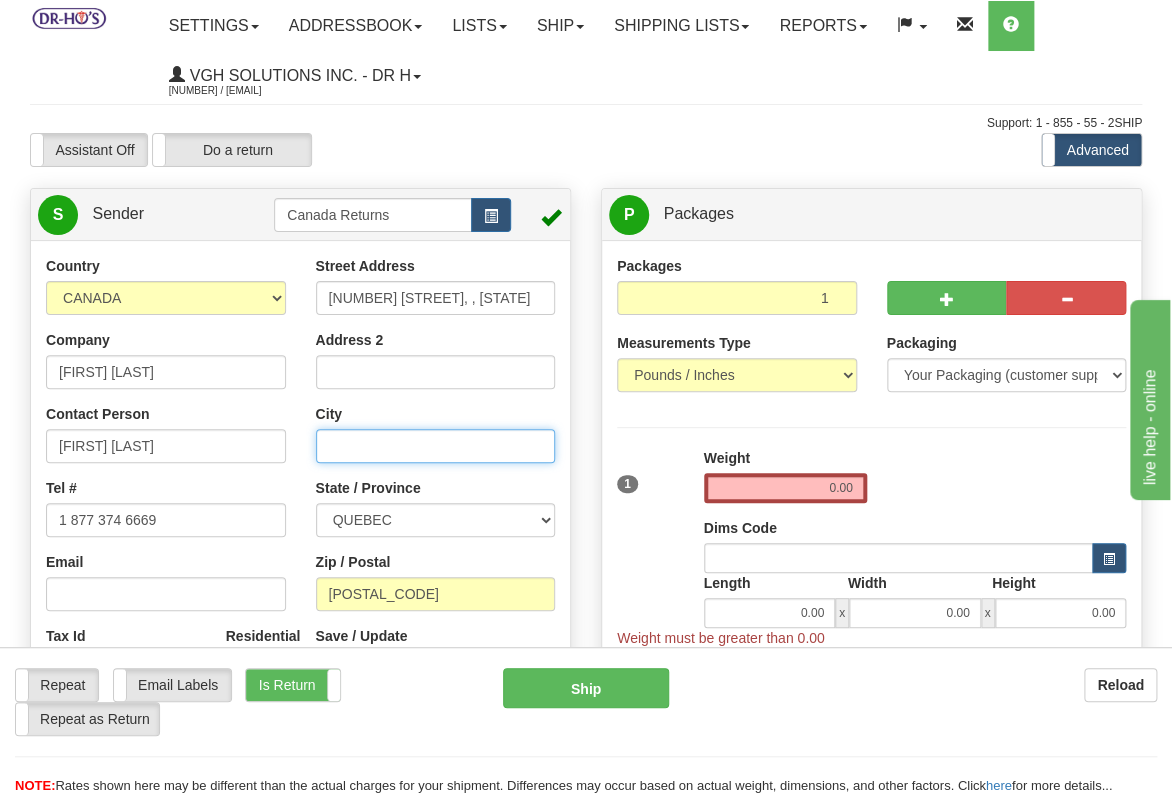 click on "City" at bounding box center [436, 446] 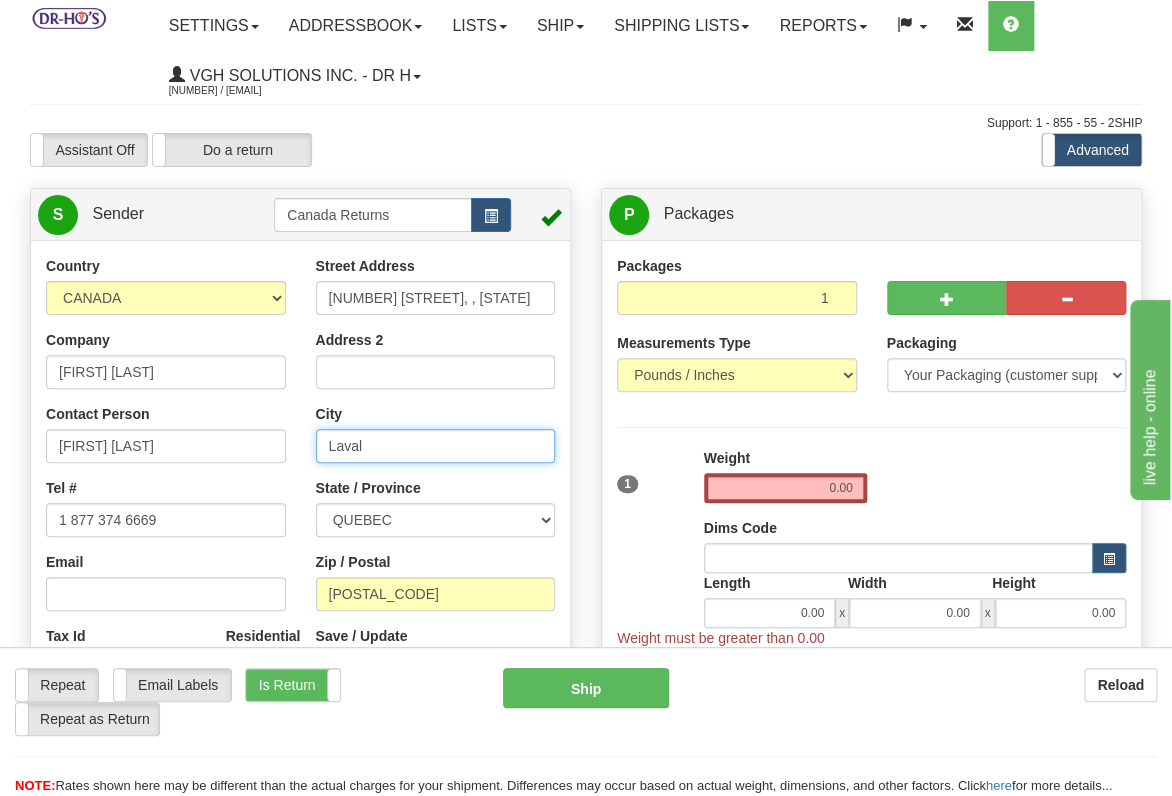 type on "Laval" 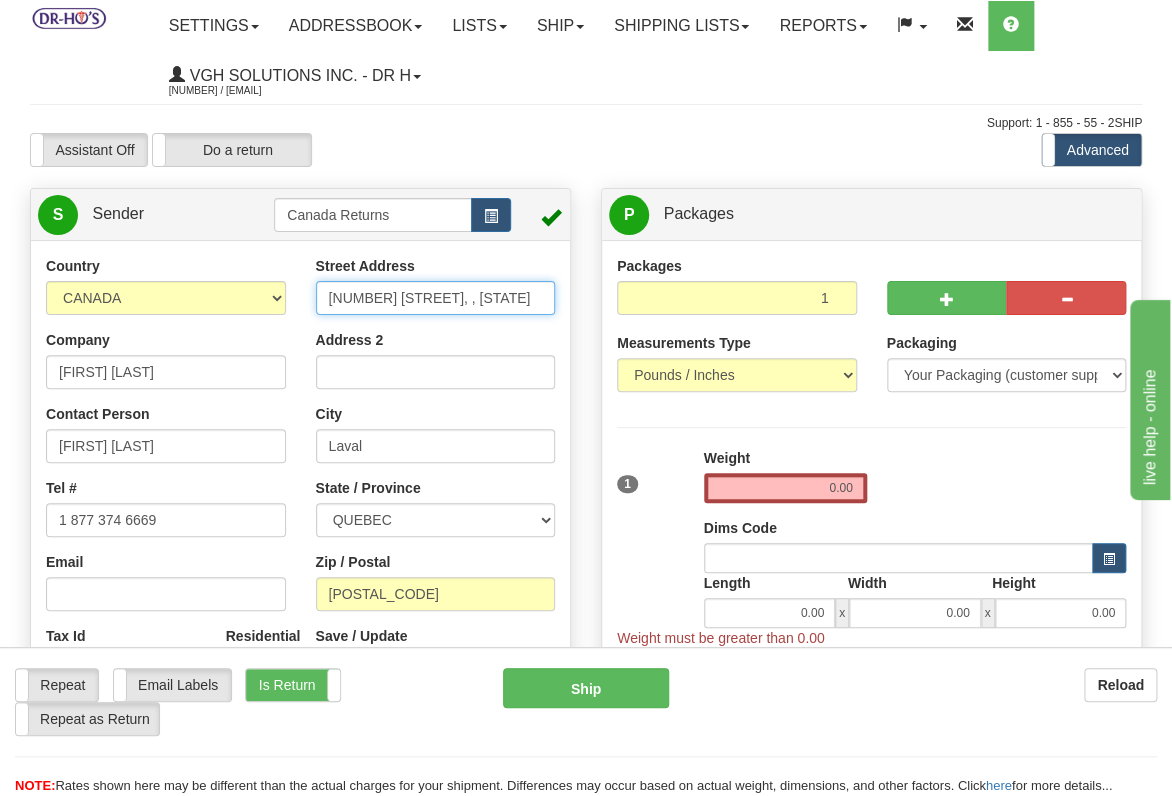 drag, startPoint x: 445, startPoint y: 295, endPoint x: 548, endPoint y: 297, distance: 103.01942 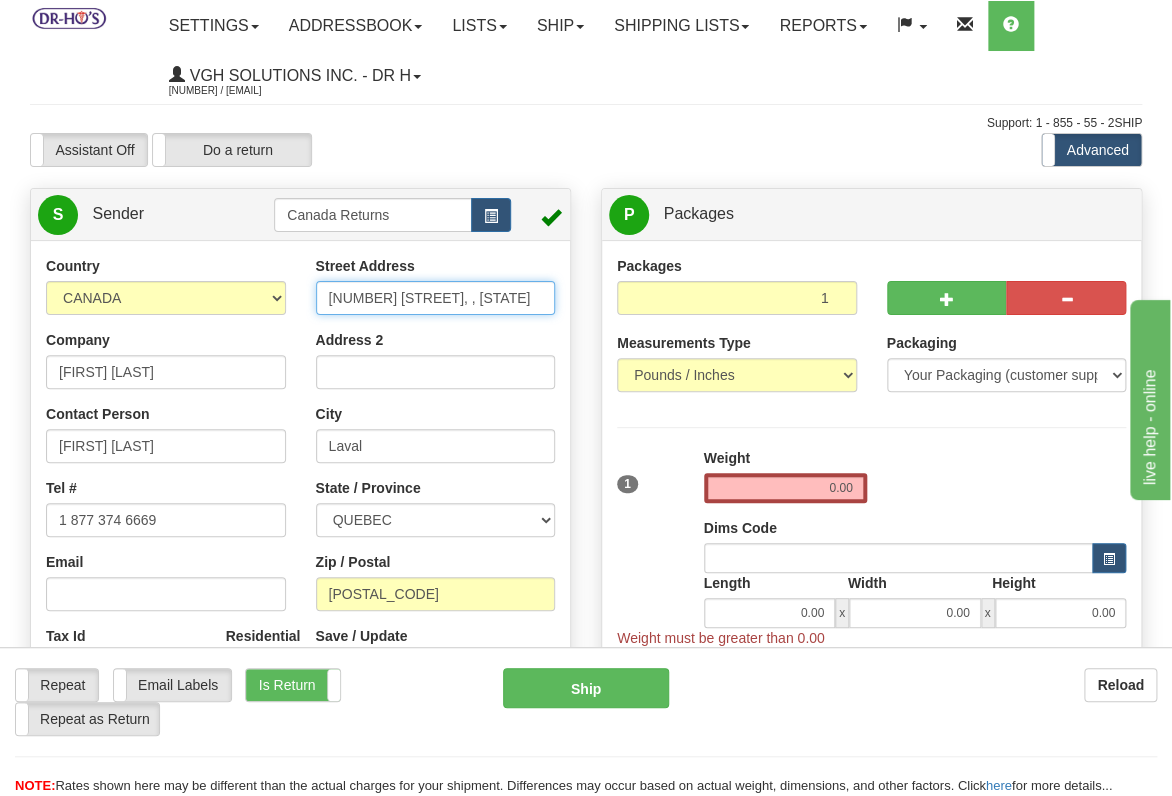 click on "[NUMBER] [STREET], , [STATE]" at bounding box center (436, 298) 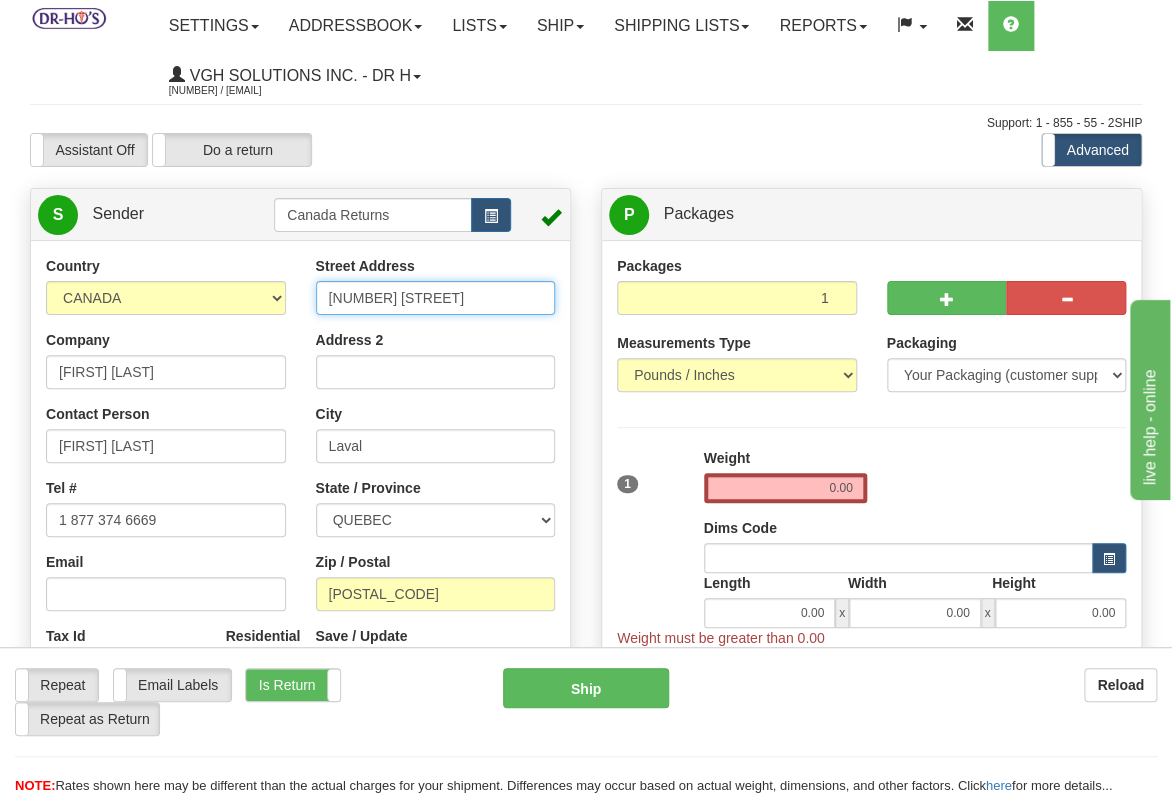 scroll, scrollTop: 333, scrollLeft: 0, axis: vertical 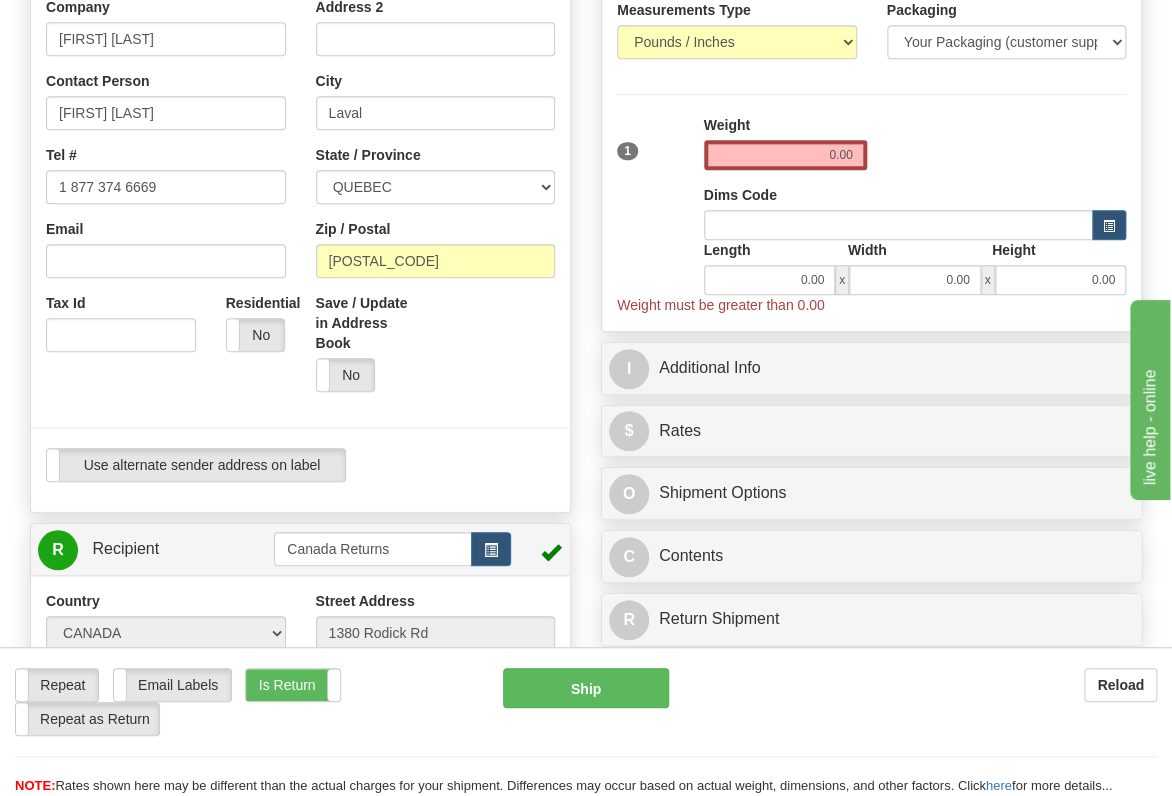 type on "[NUMBER] [STREET]" 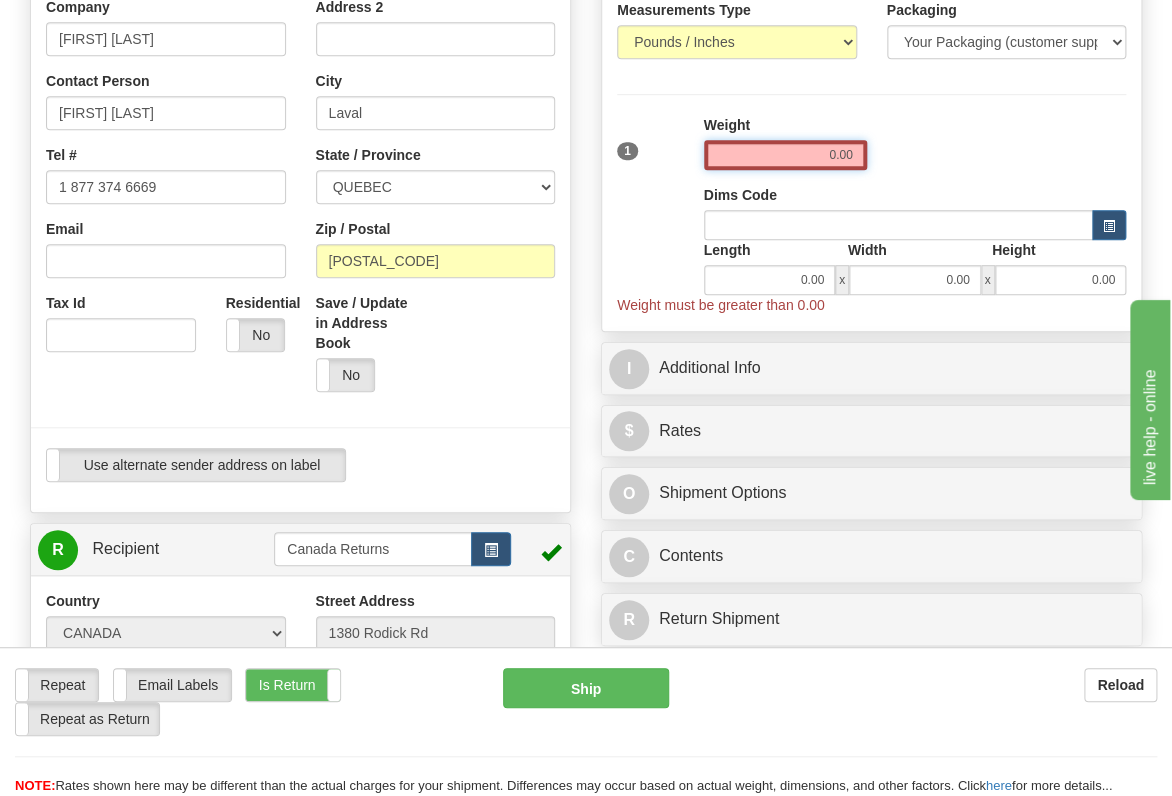 click on "0.00" at bounding box center [785, 155] 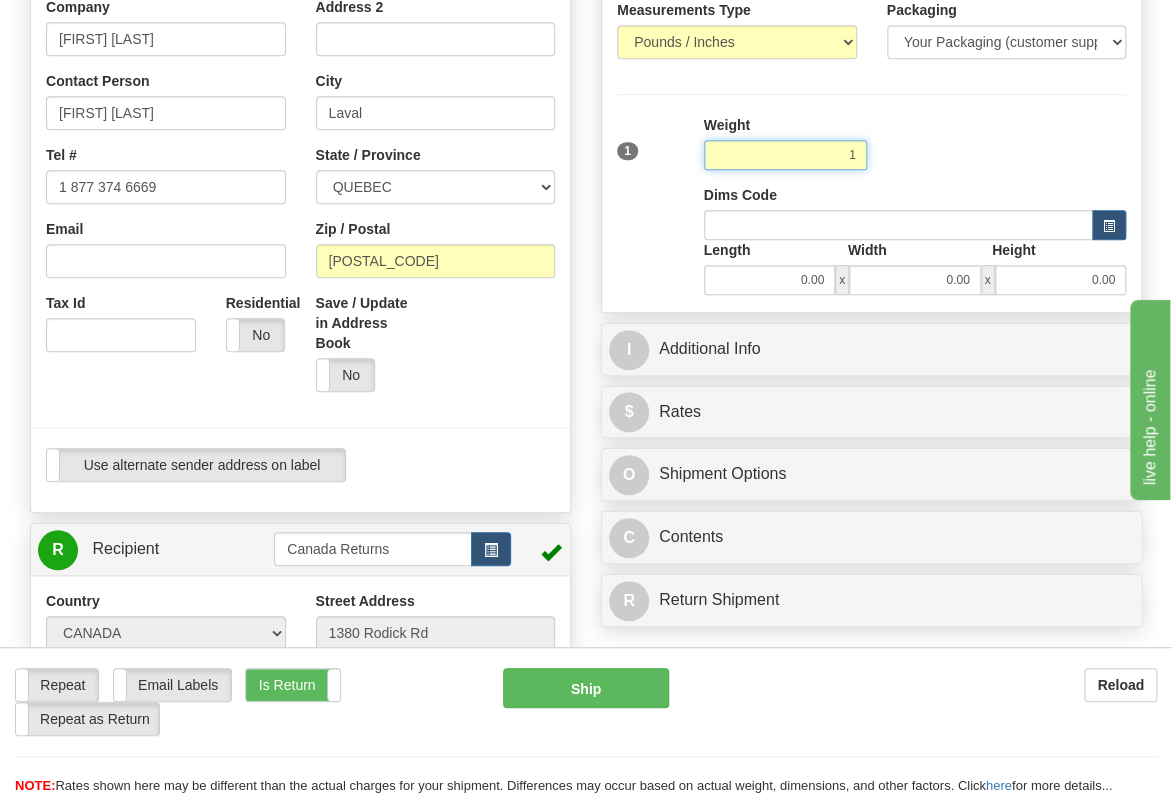 type on "1.00" 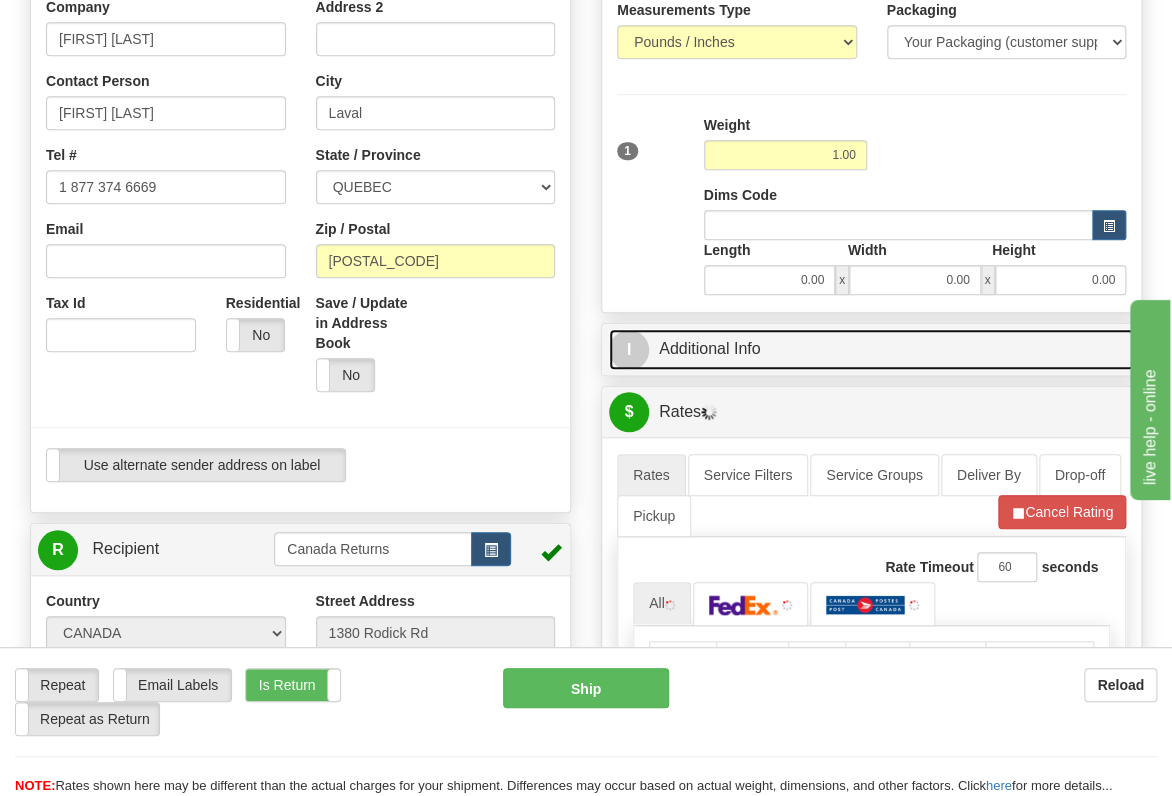 click on "I Additional Info" at bounding box center (871, 349) 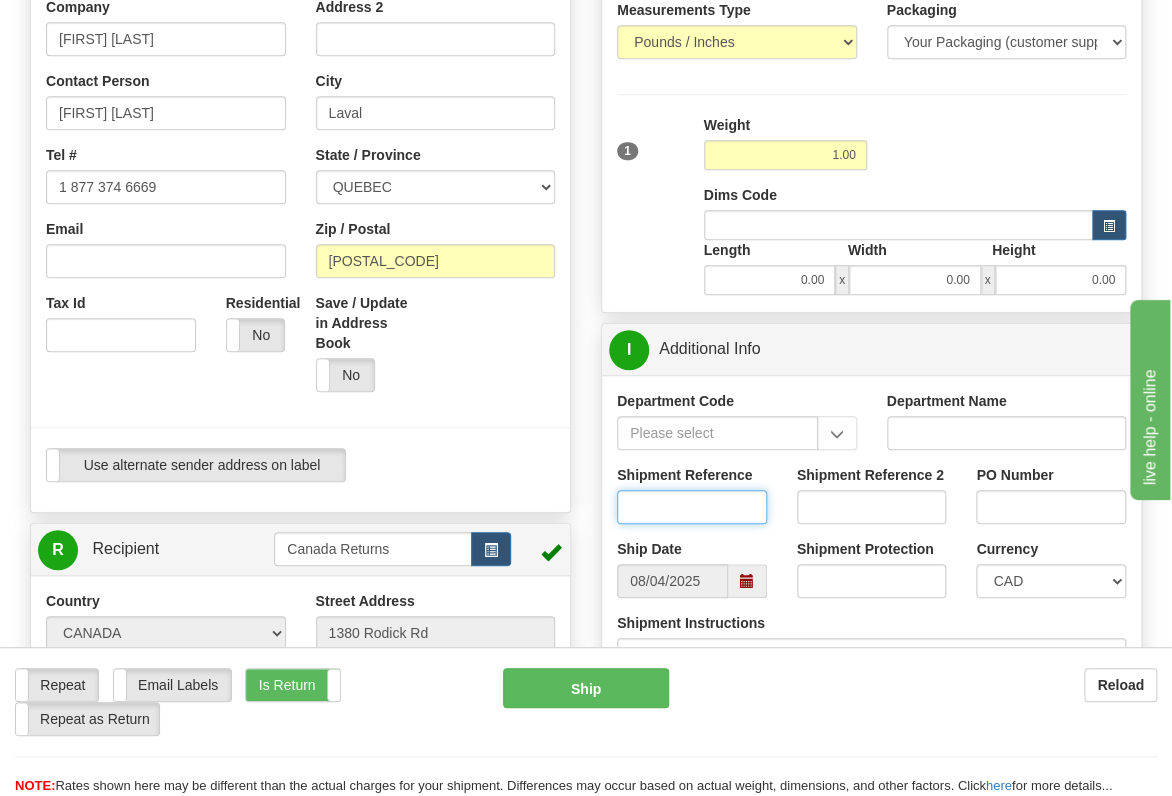 click on "Shipment Reference" at bounding box center (692, 507) 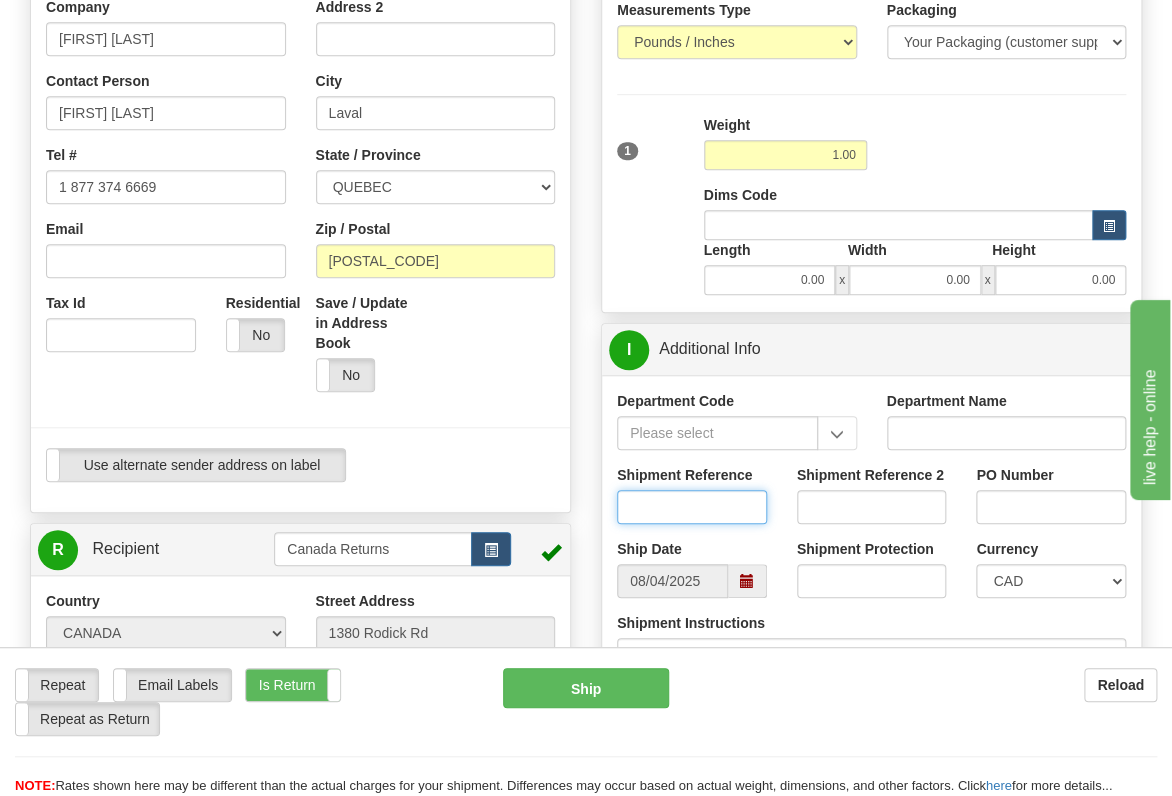 paste on "[NUMBER]" 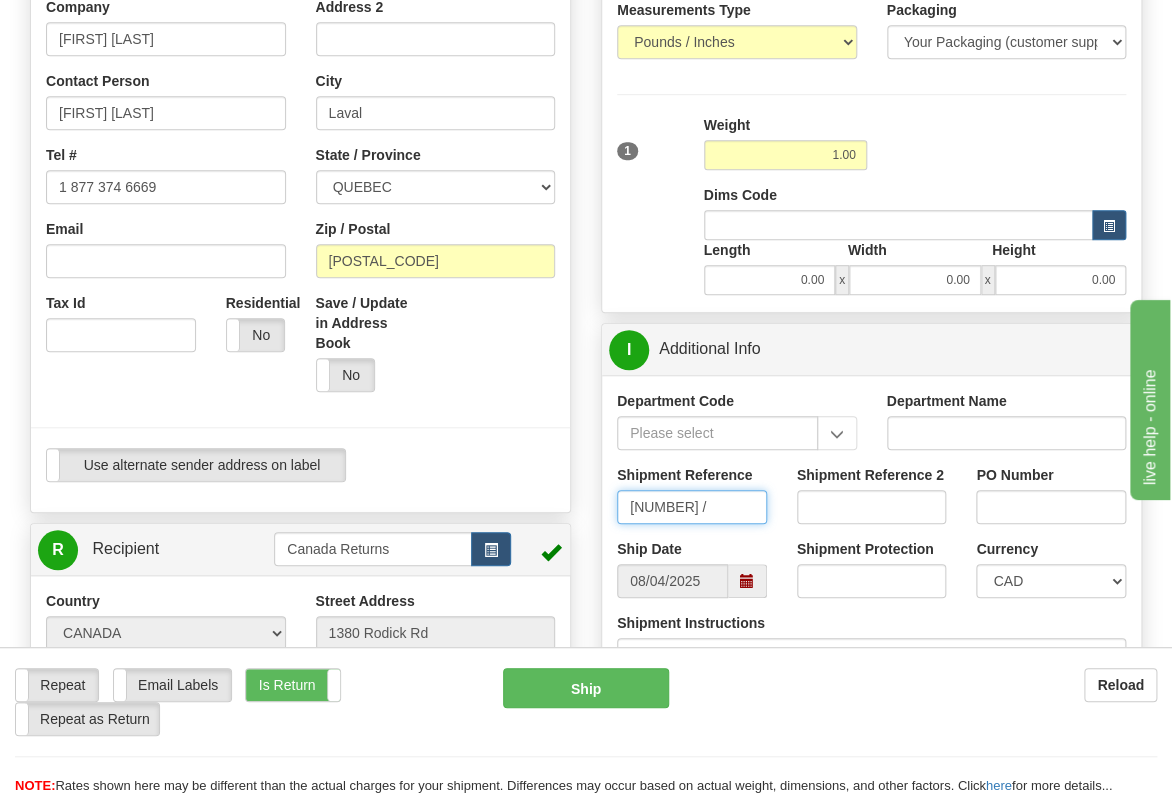 paste on "[NUMBER]" 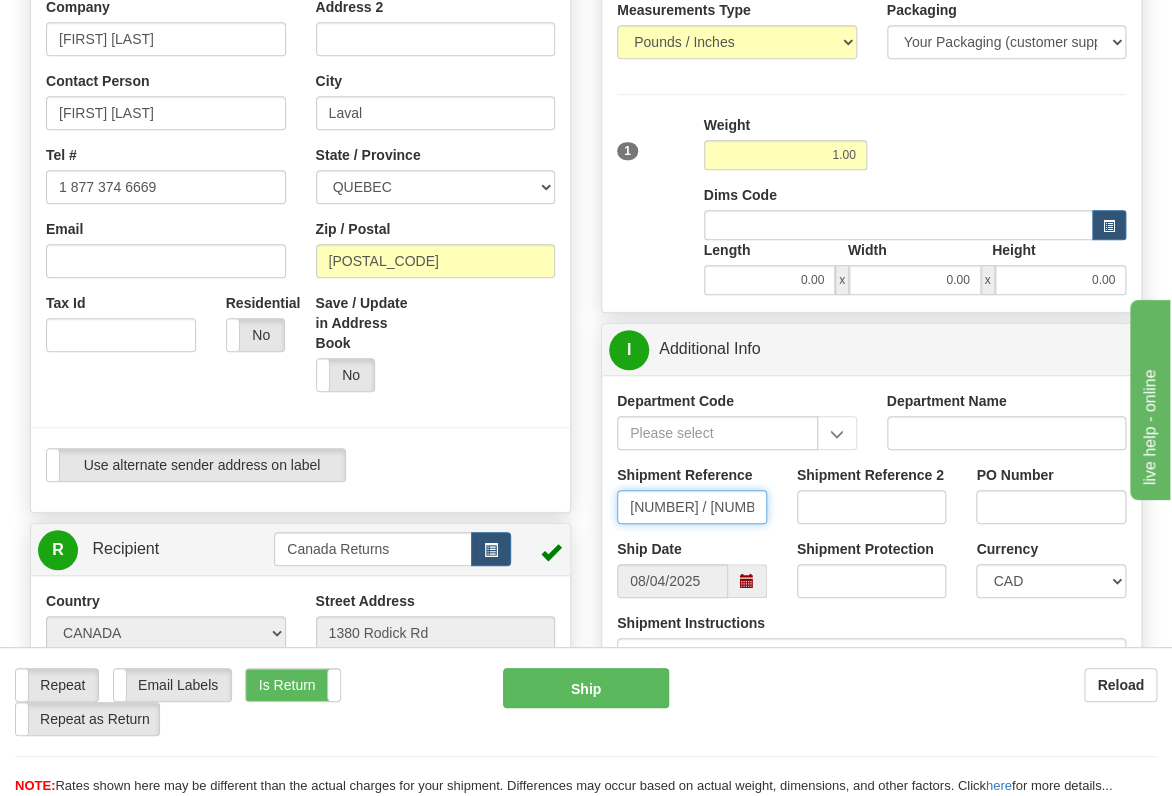 click at bounding box center [747, 581] 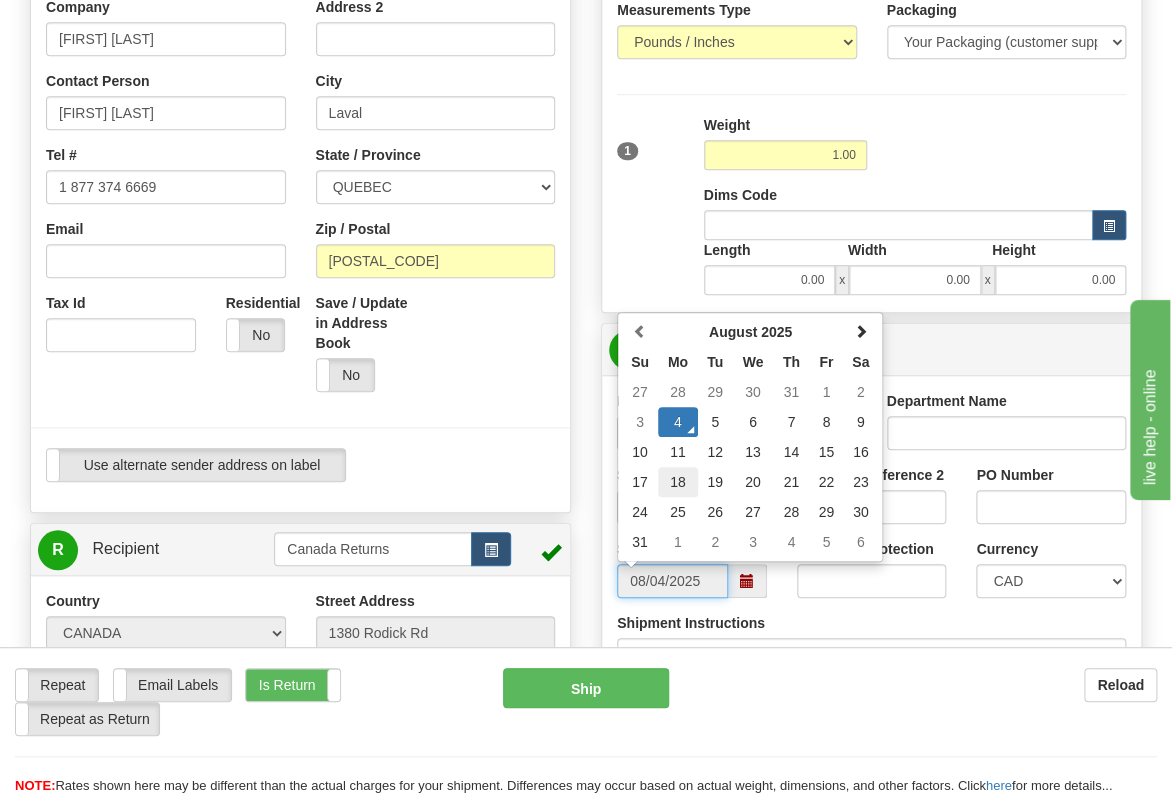 click on "18" at bounding box center [678, 482] 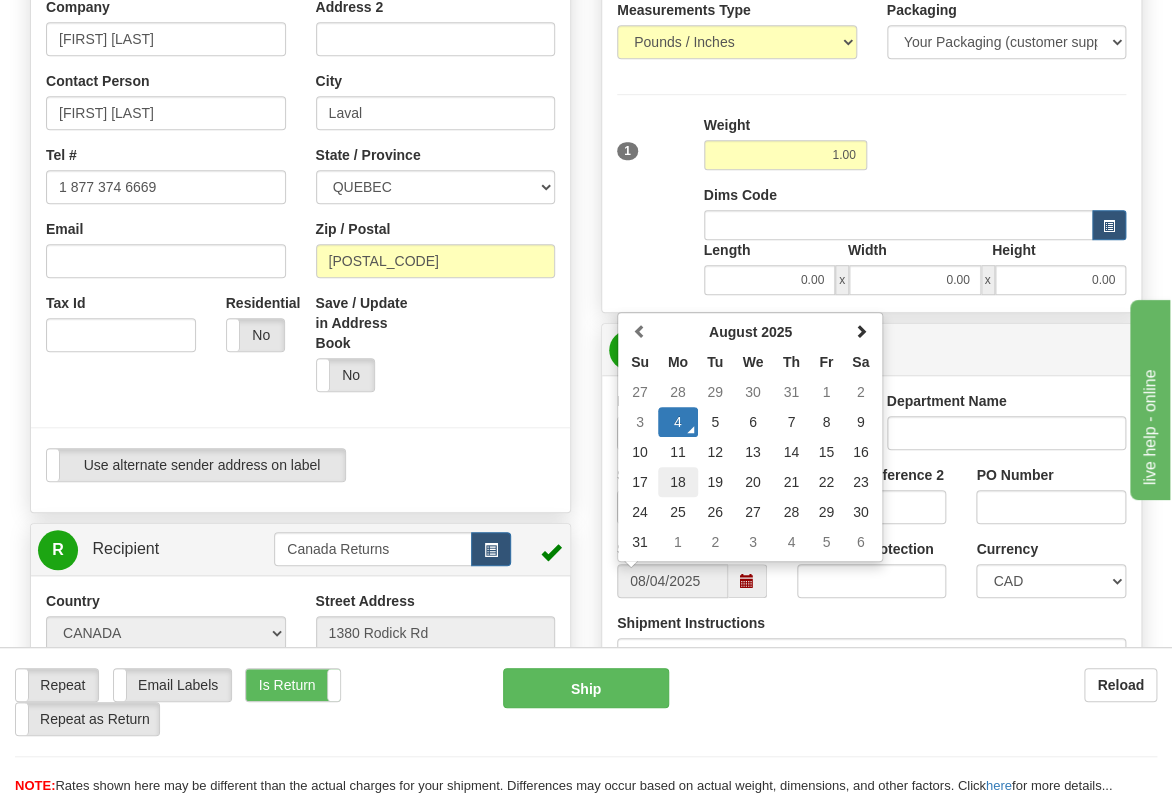 type on "08/18/2025" 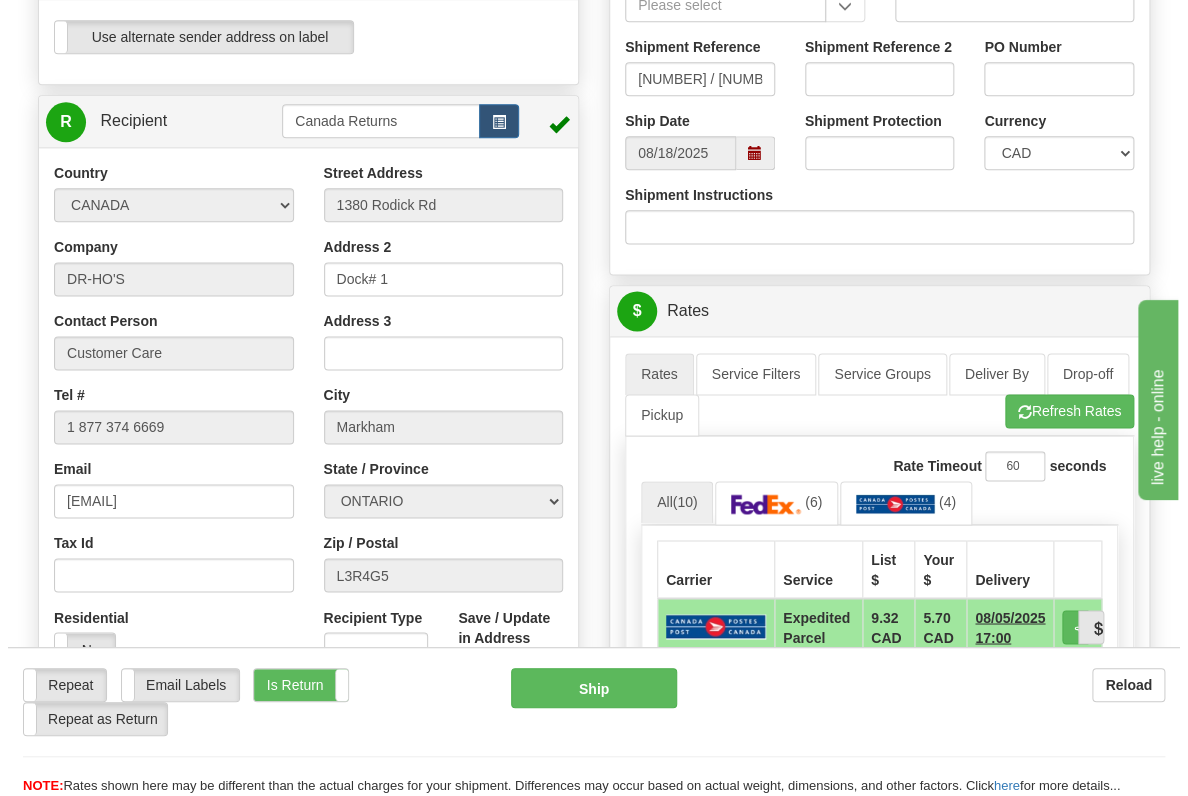 scroll, scrollTop: 1000, scrollLeft: 0, axis: vertical 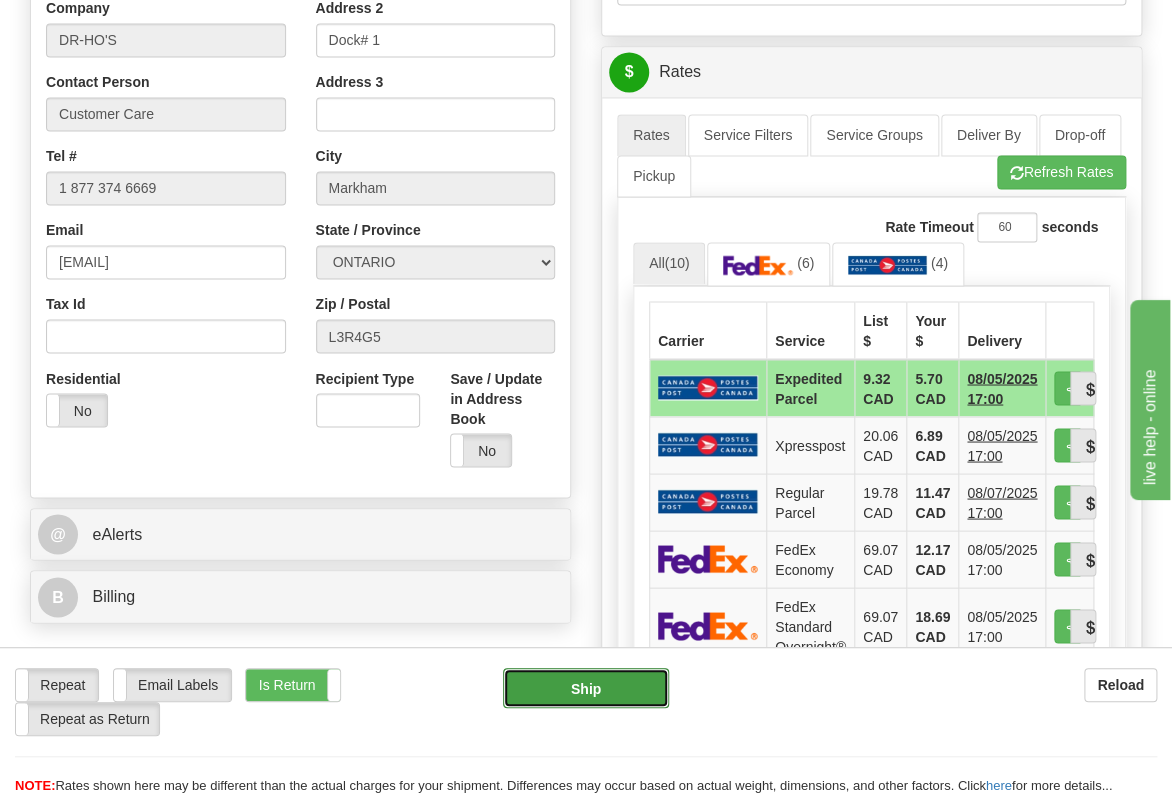 click on "Ship" at bounding box center (585, 688) 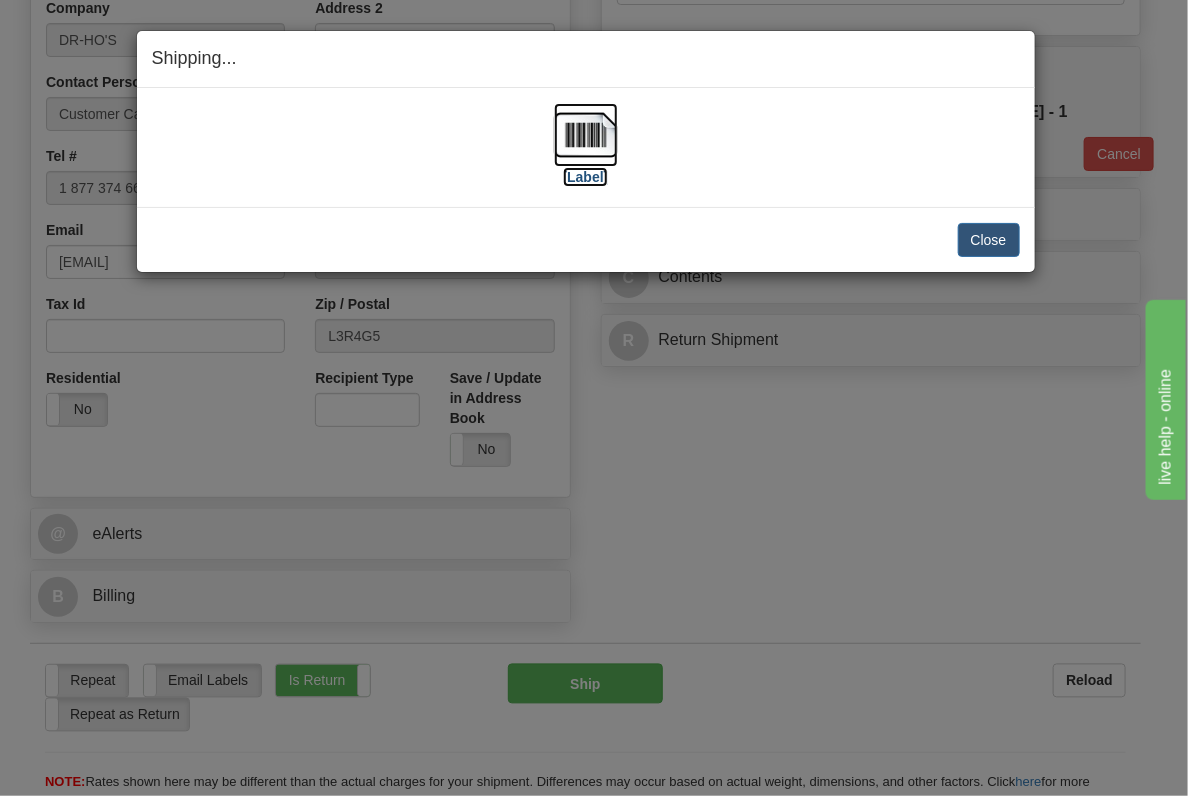 click at bounding box center (586, 135) 